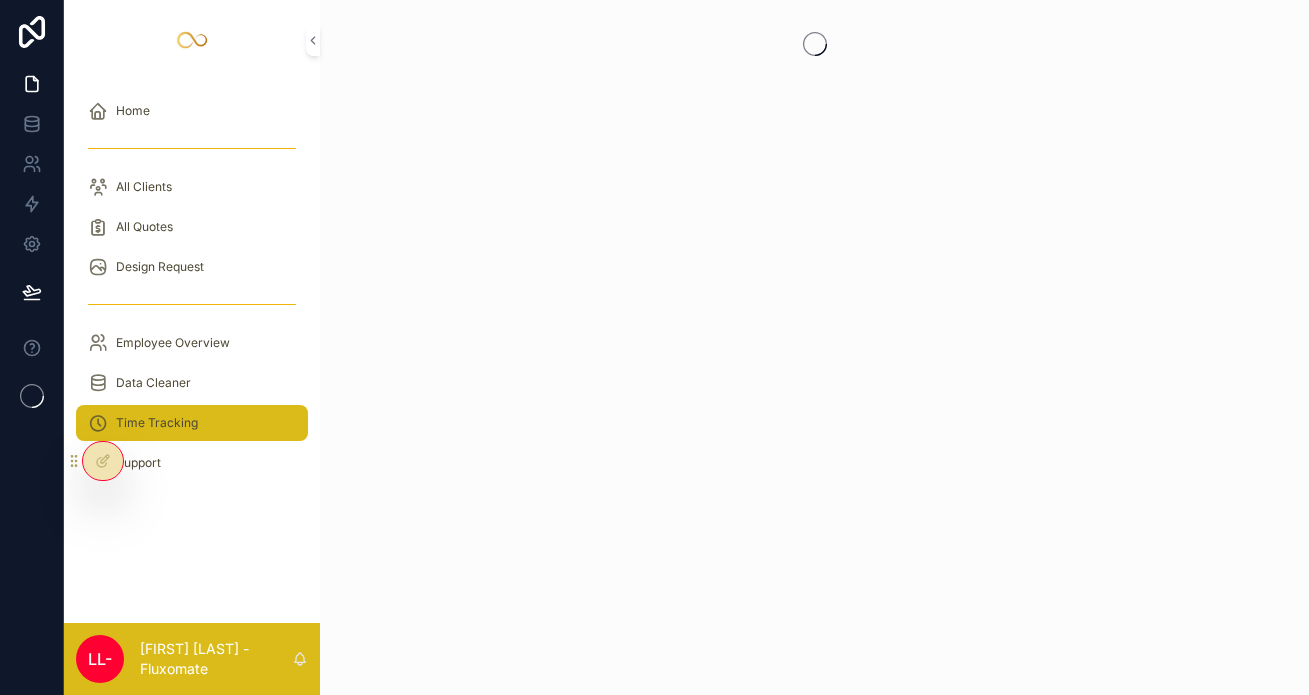 scroll, scrollTop: 0, scrollLeft: 0, axis: both 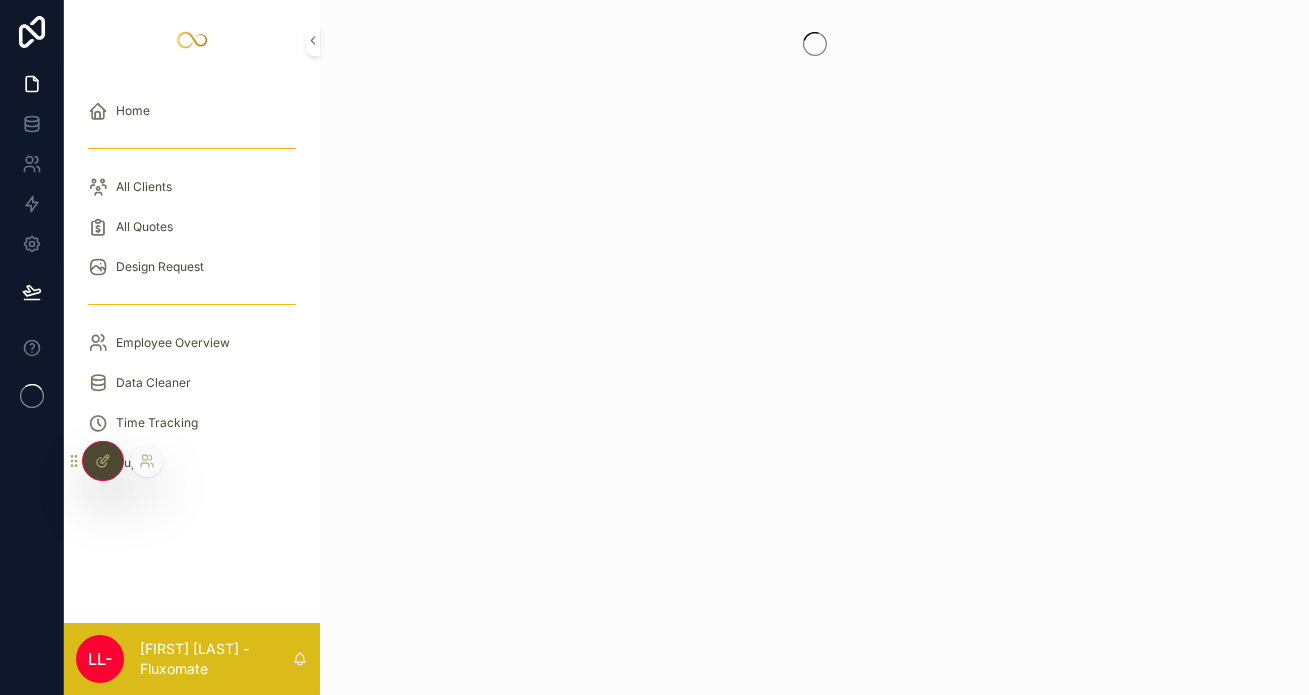 click at bounding box center (103, 461) 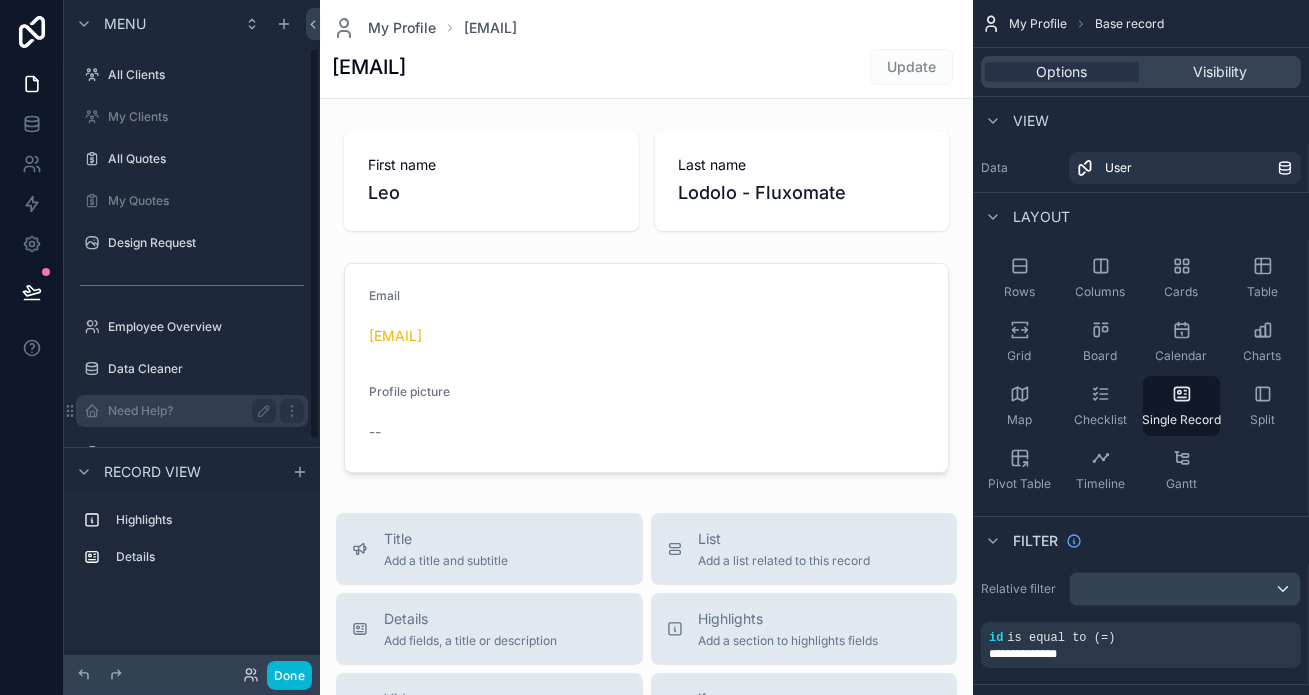 scroll, scrollTop: 80, scrollLeft: 0, axis: vertical 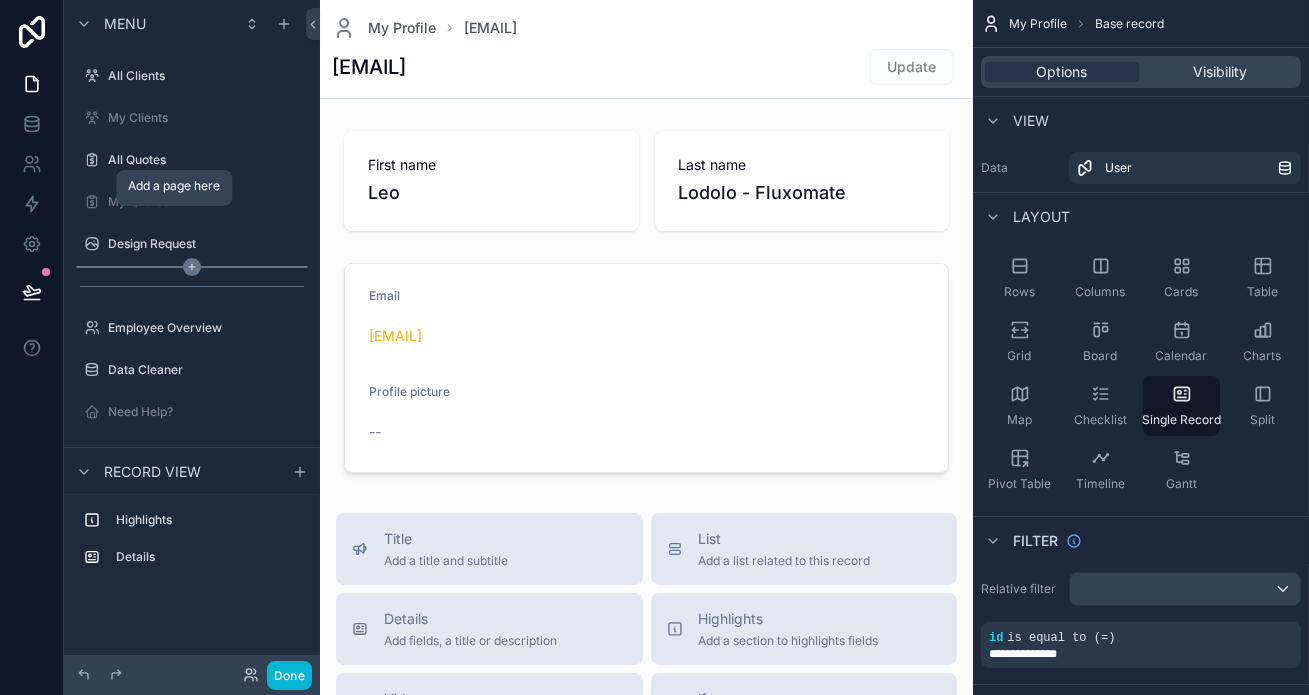 click 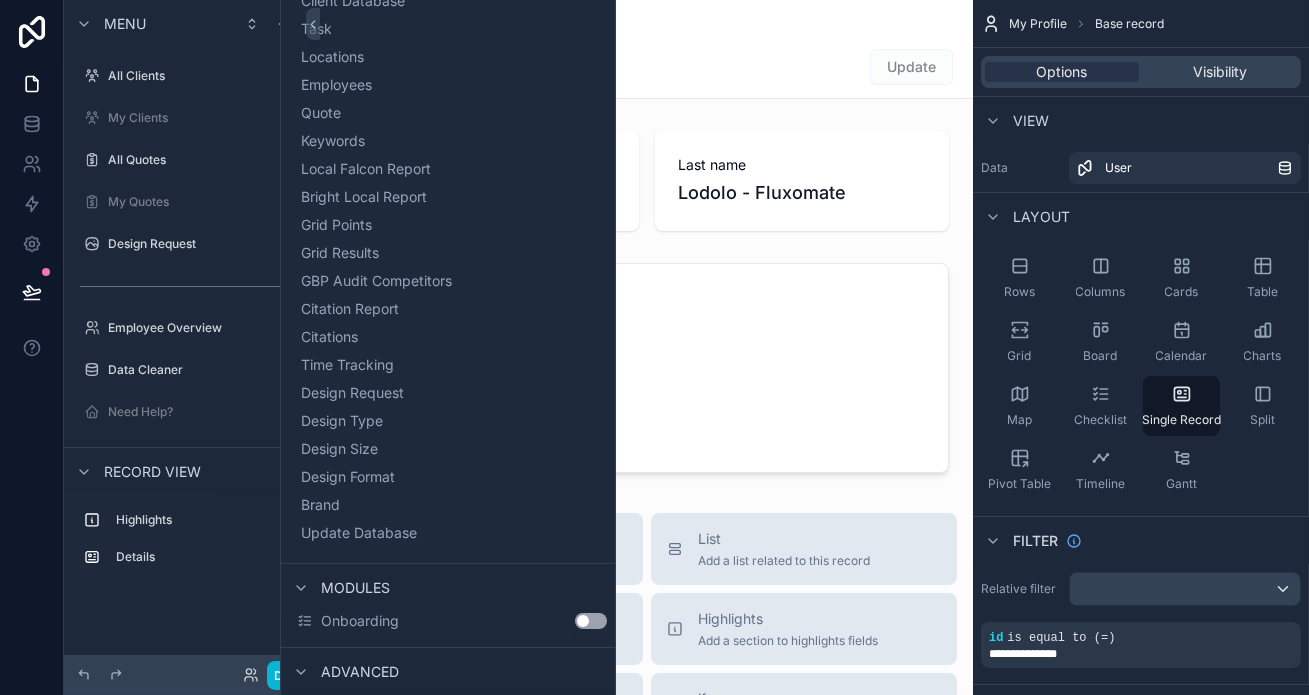 scroll, scrollTop: 193, scrollLeft: 0, axis: vertical 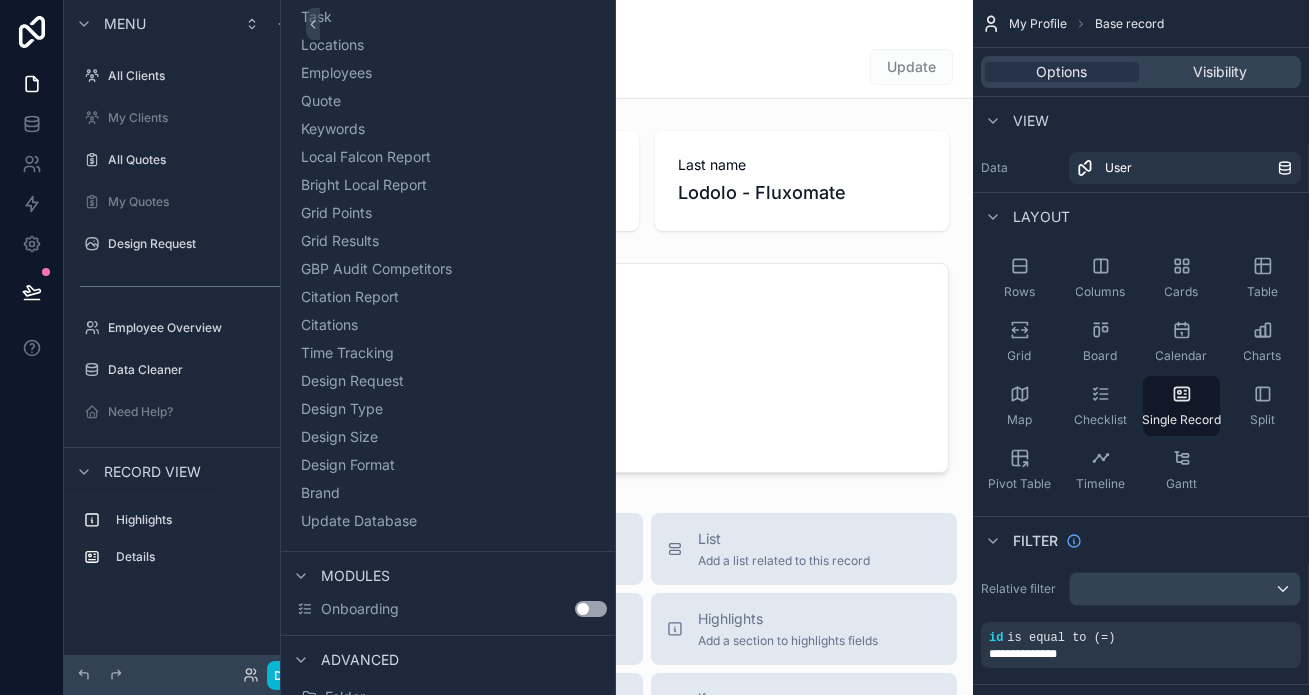 click on "Iframe embed" at bounding box center [448, 781] 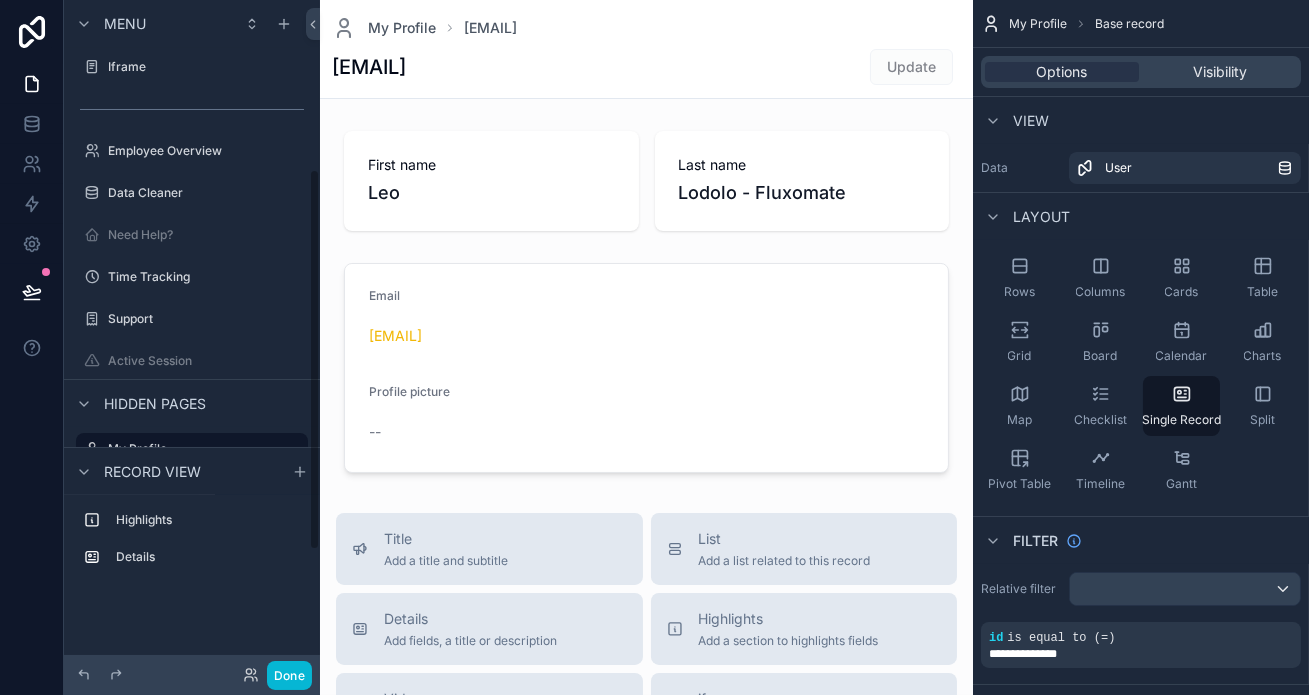 scroll, scrollTop: 0, scrollLeft: 0, axis: both 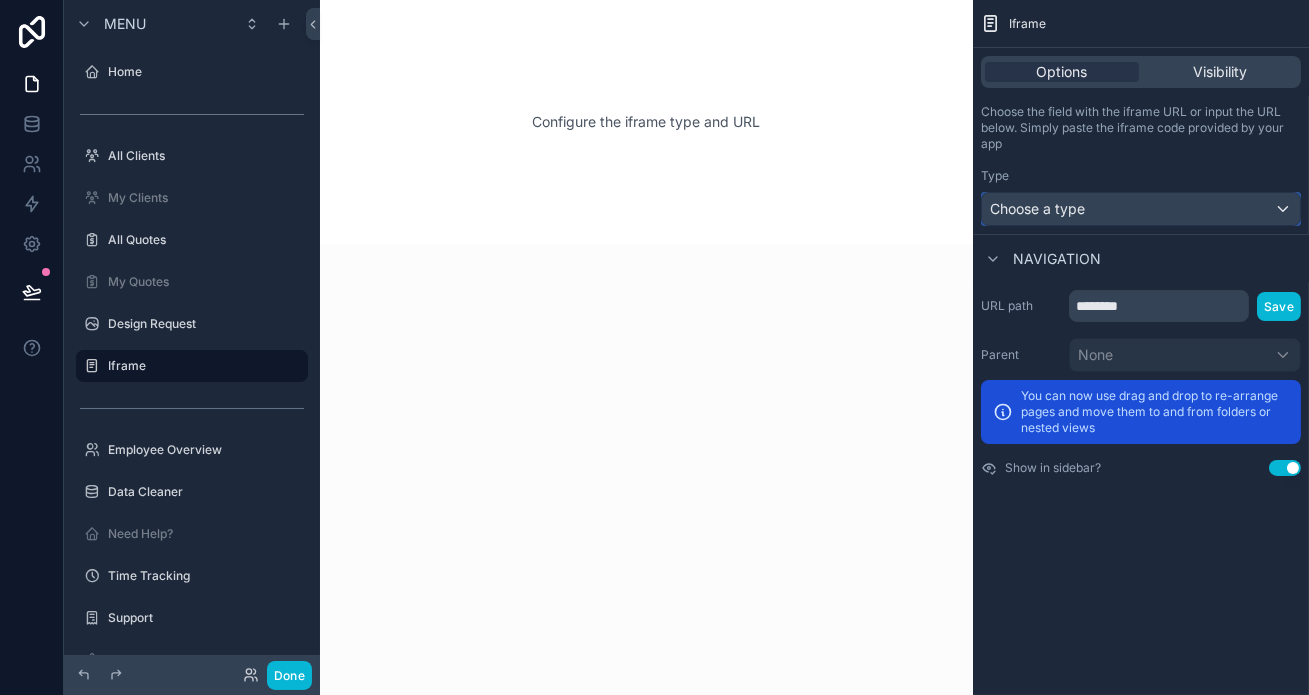 click on "Choose a type" at bounding box center [1141, 209] 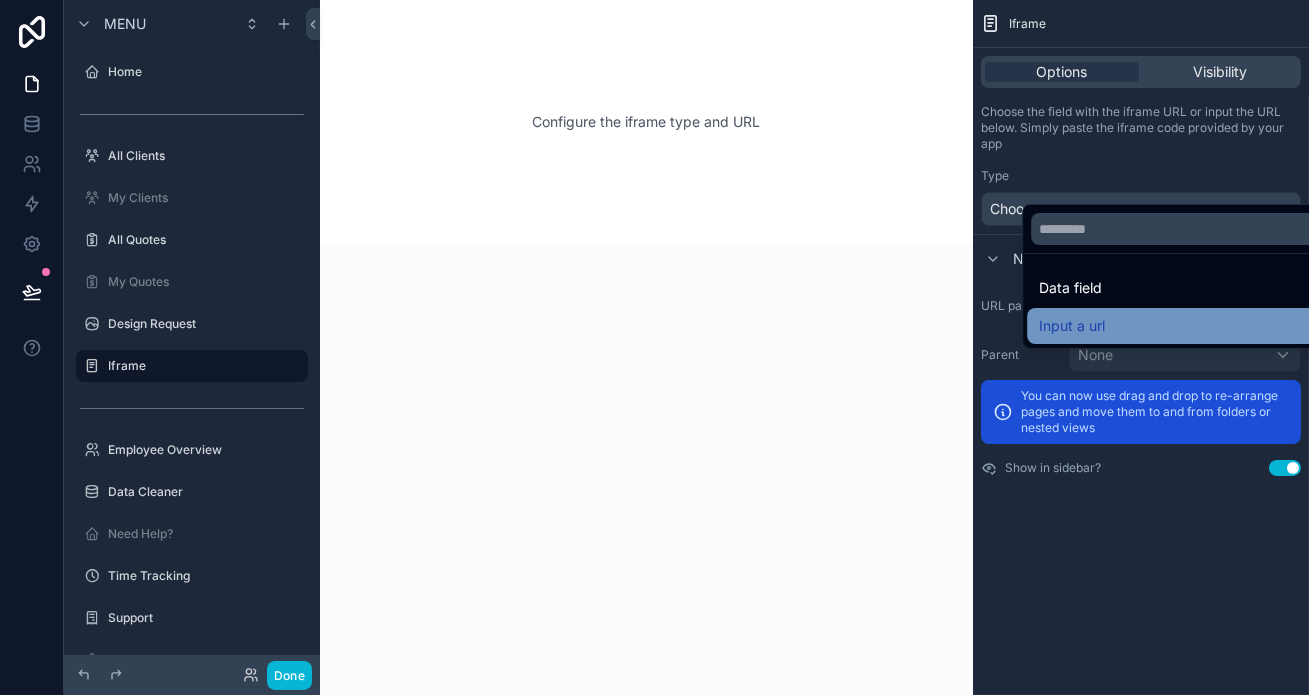 click on "Input a url" at bounding box center [1072, 326] 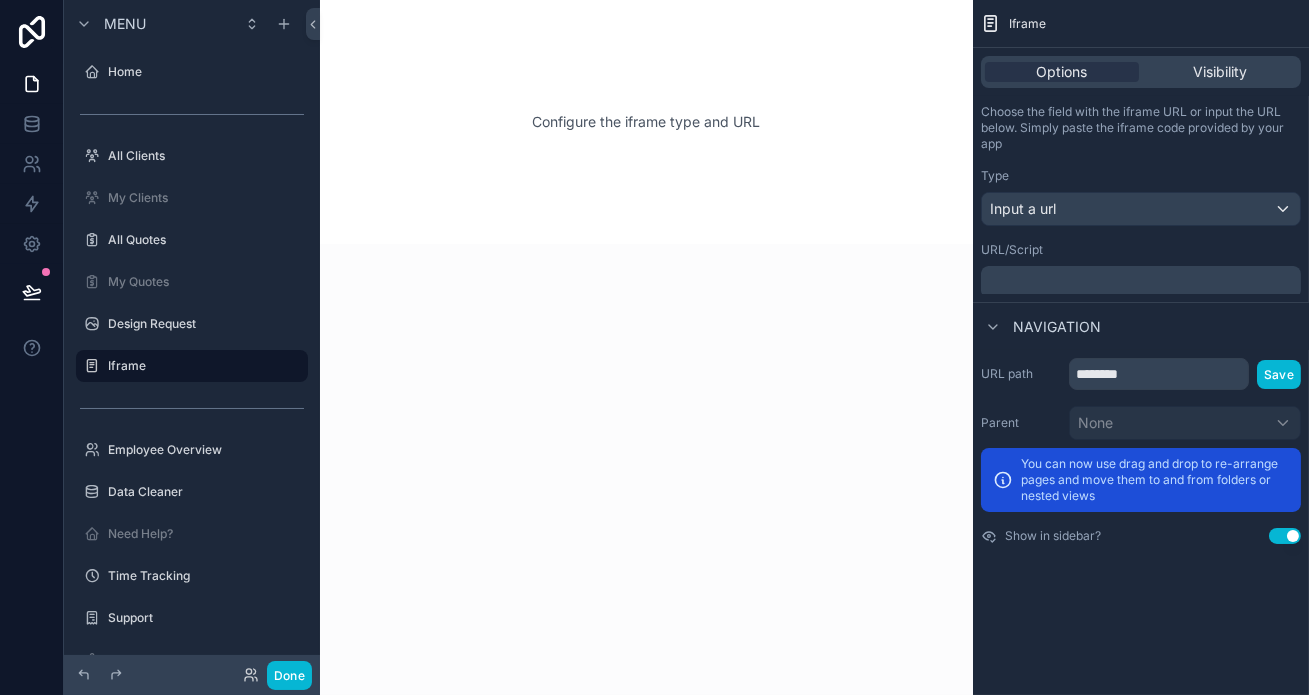 click on "﻿" at bounding box center (1143, 282) 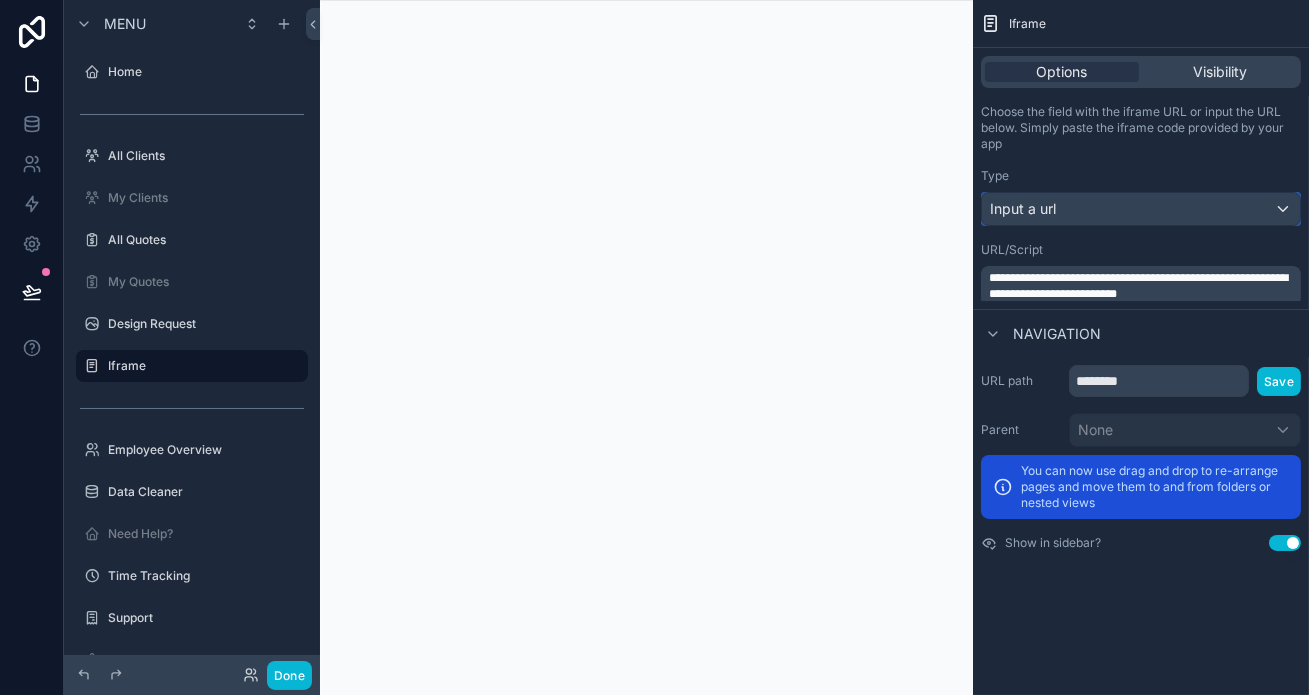 click on "Input a url" at bounding box center (1141, 209) 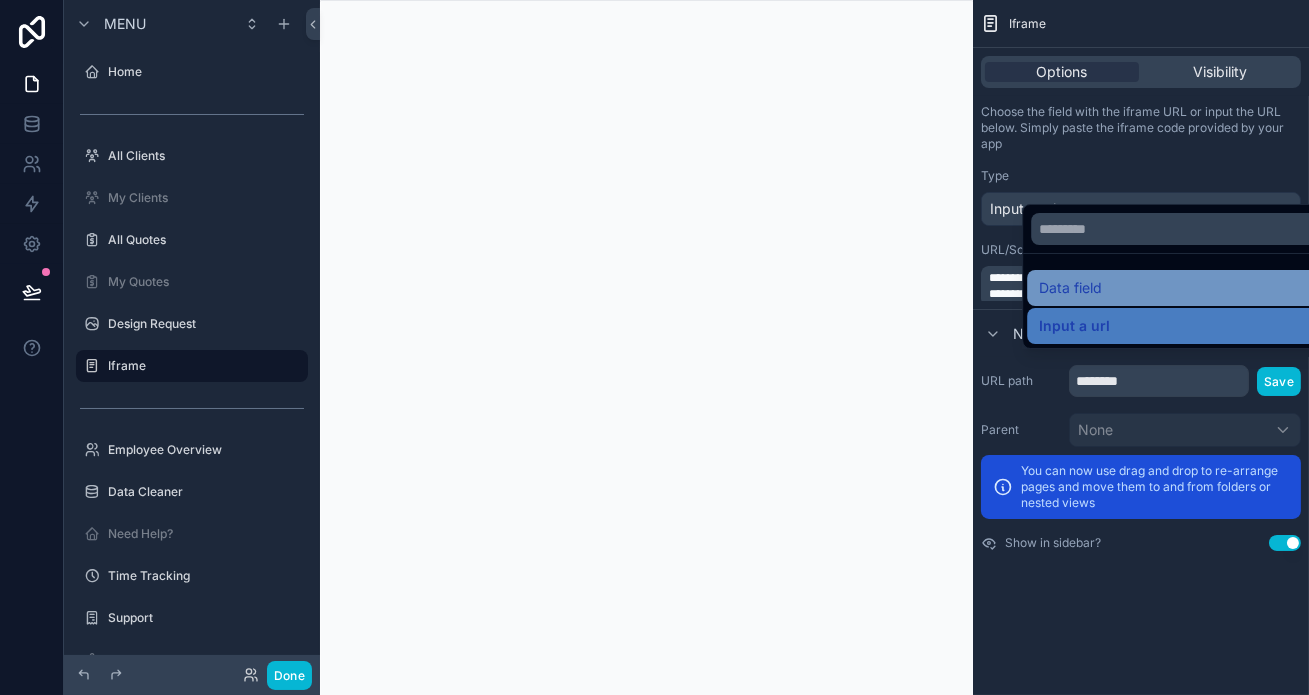 click on "Data field" at bounding box center [1070, 288] 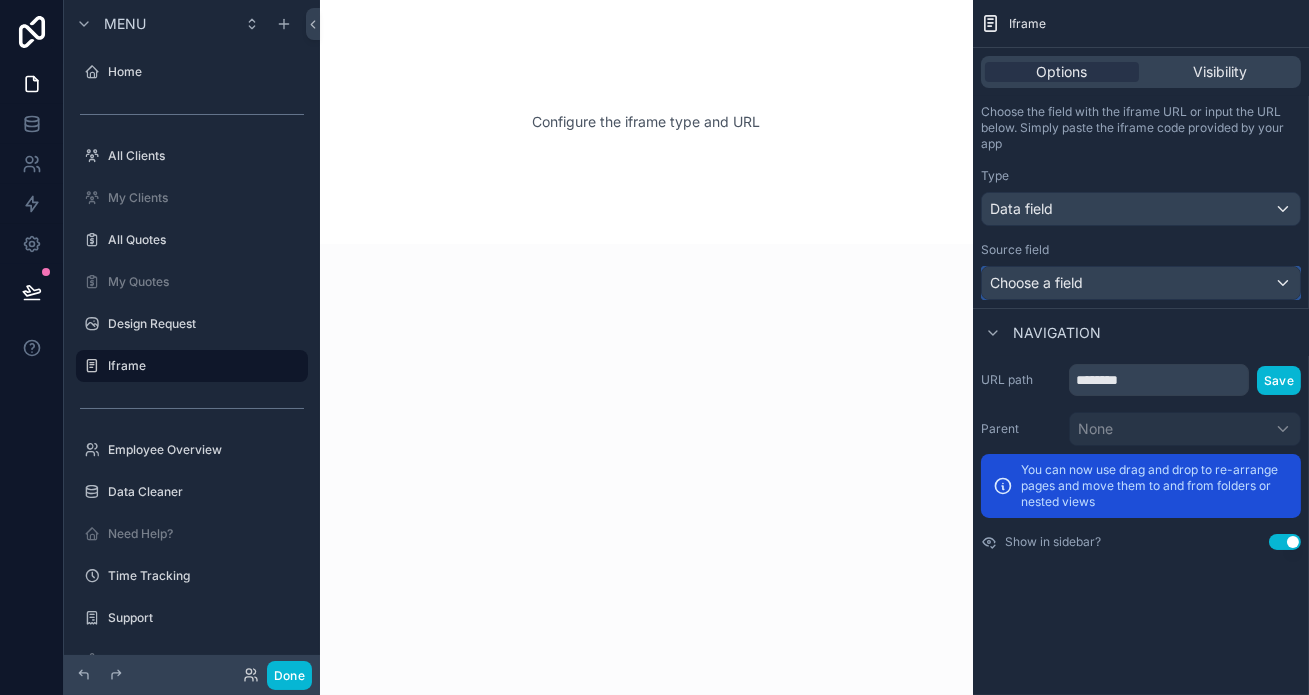click on "Choose a field" at bounding box center (1141, 283) 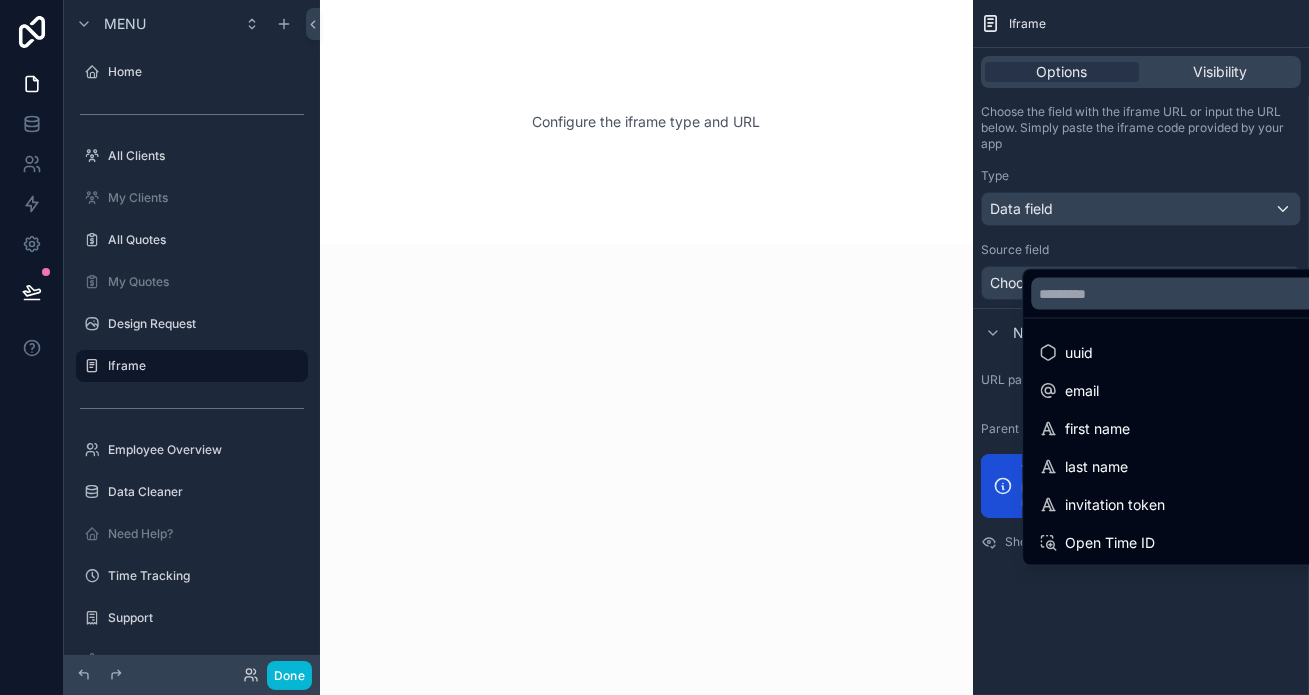 click at bounding box center (654, 347) 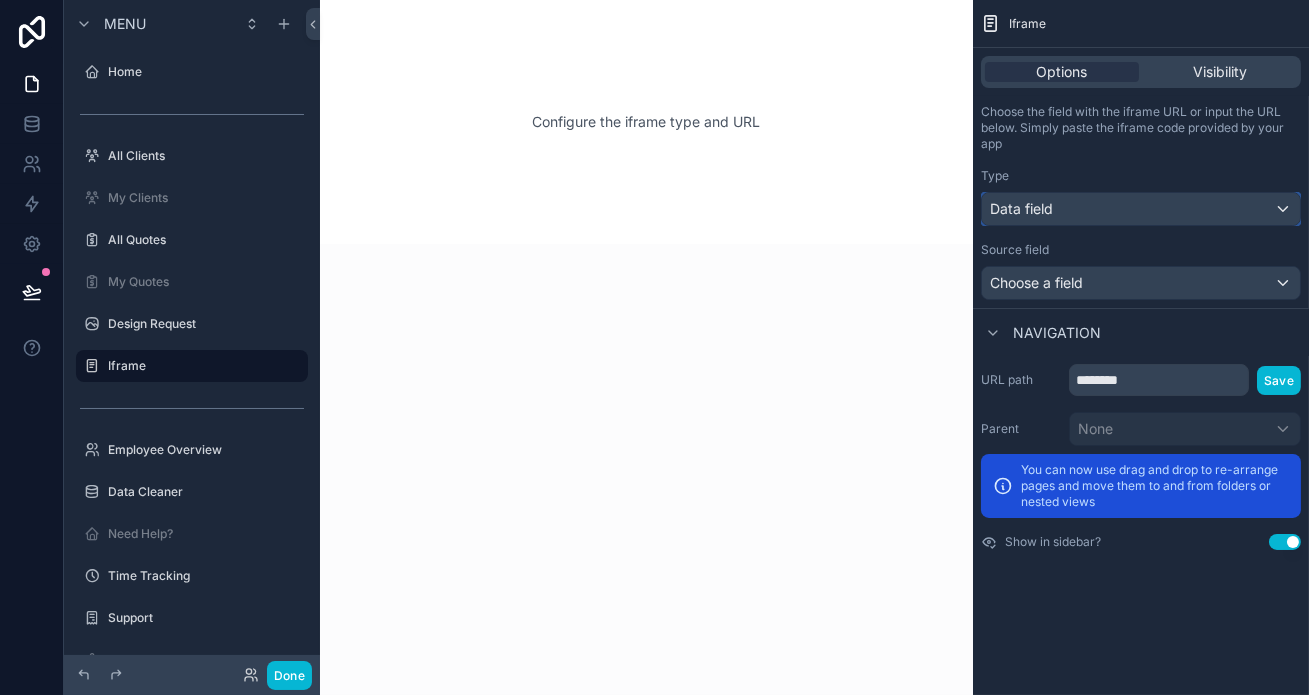 click on "Data field" at bounding box center [1141, 209] 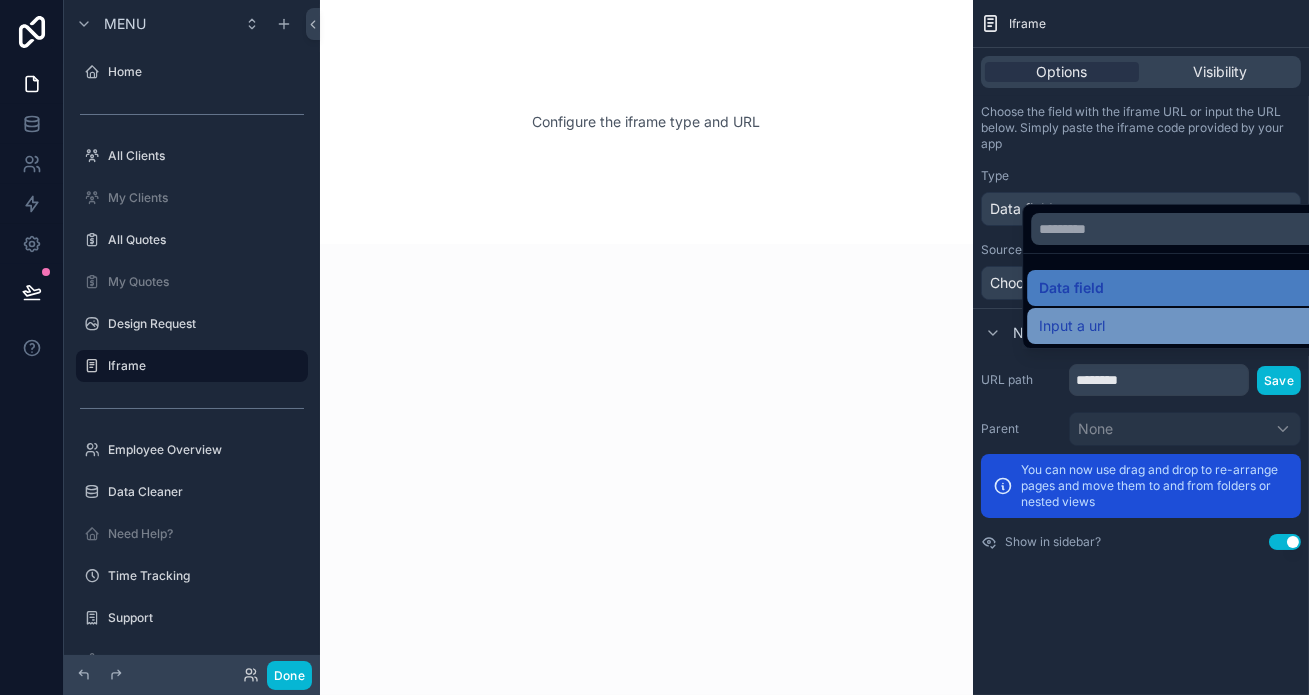 click on "Input a url" at bounding box center (1185, 326) 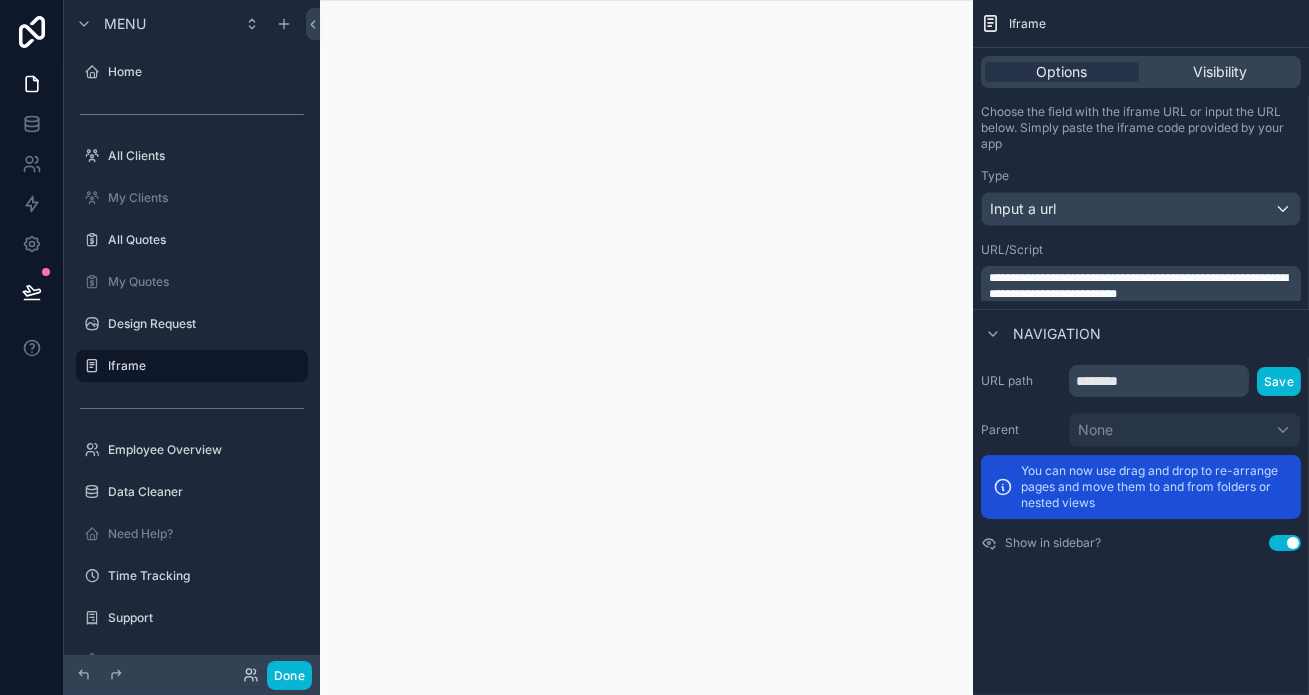 click on "**********" at bounding box center [1138, 286] 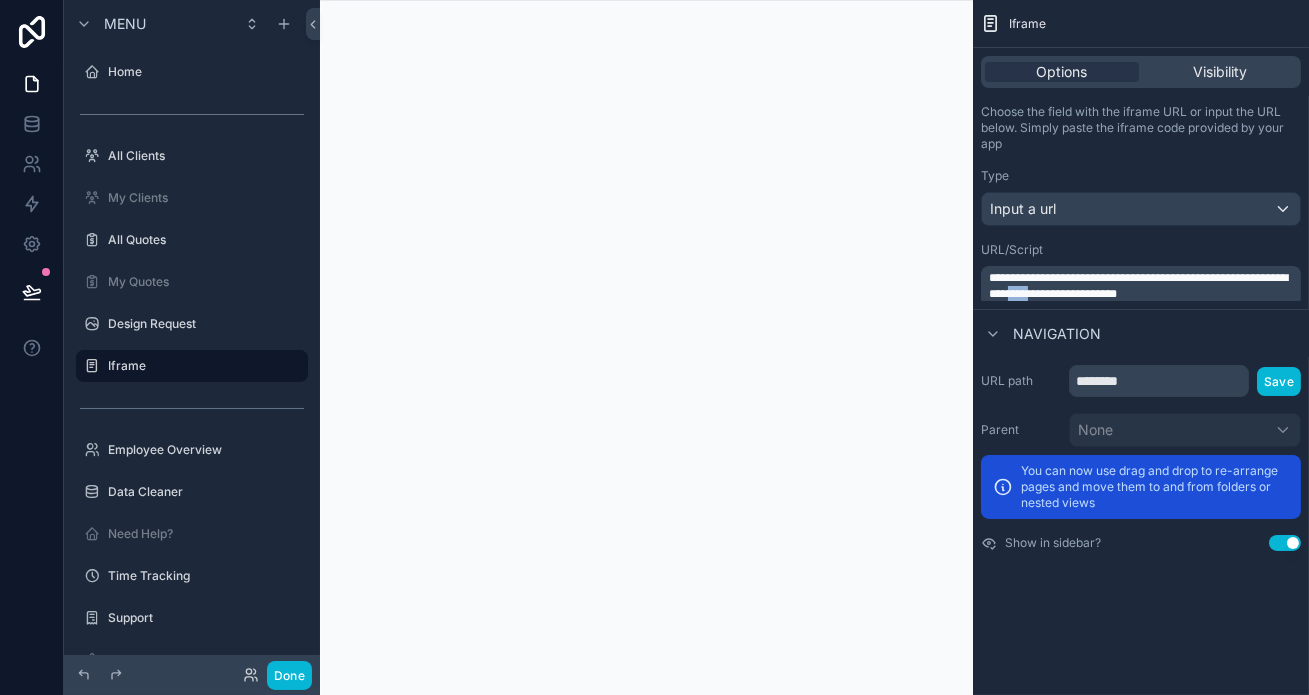 click on "**********" at bounding box center [1138, 286] 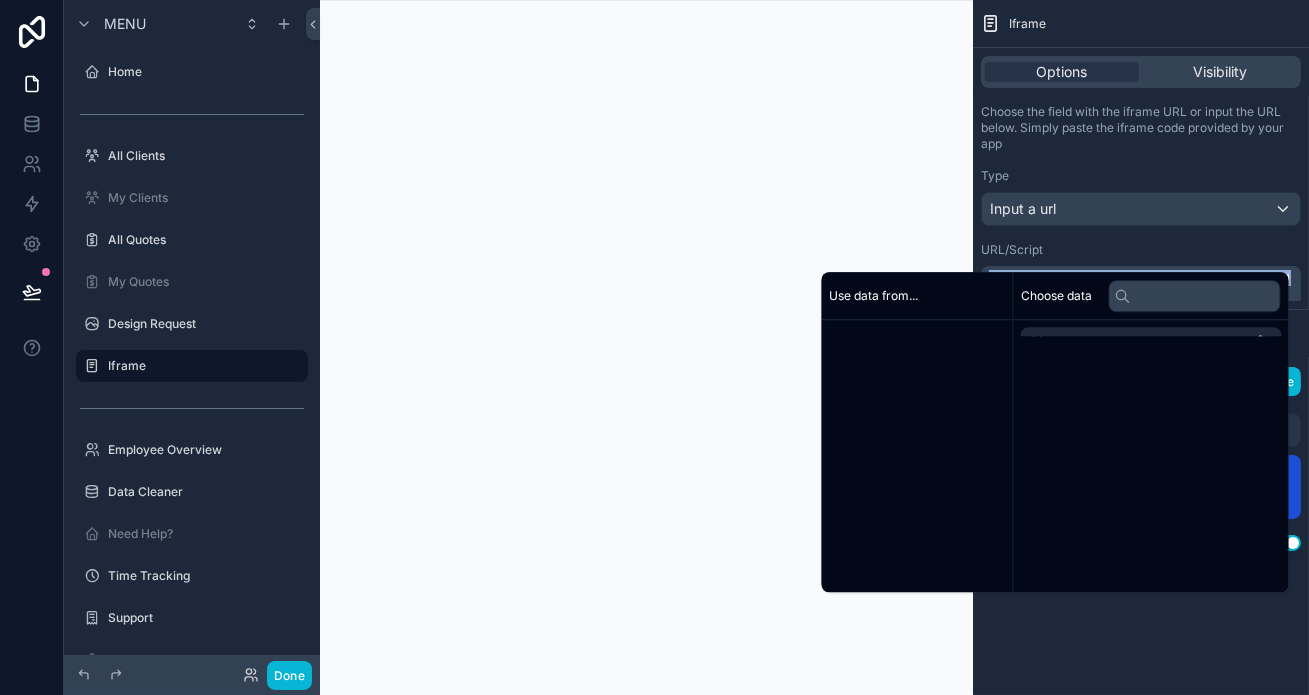 click on "**********" at bounding box center [1138, 286] 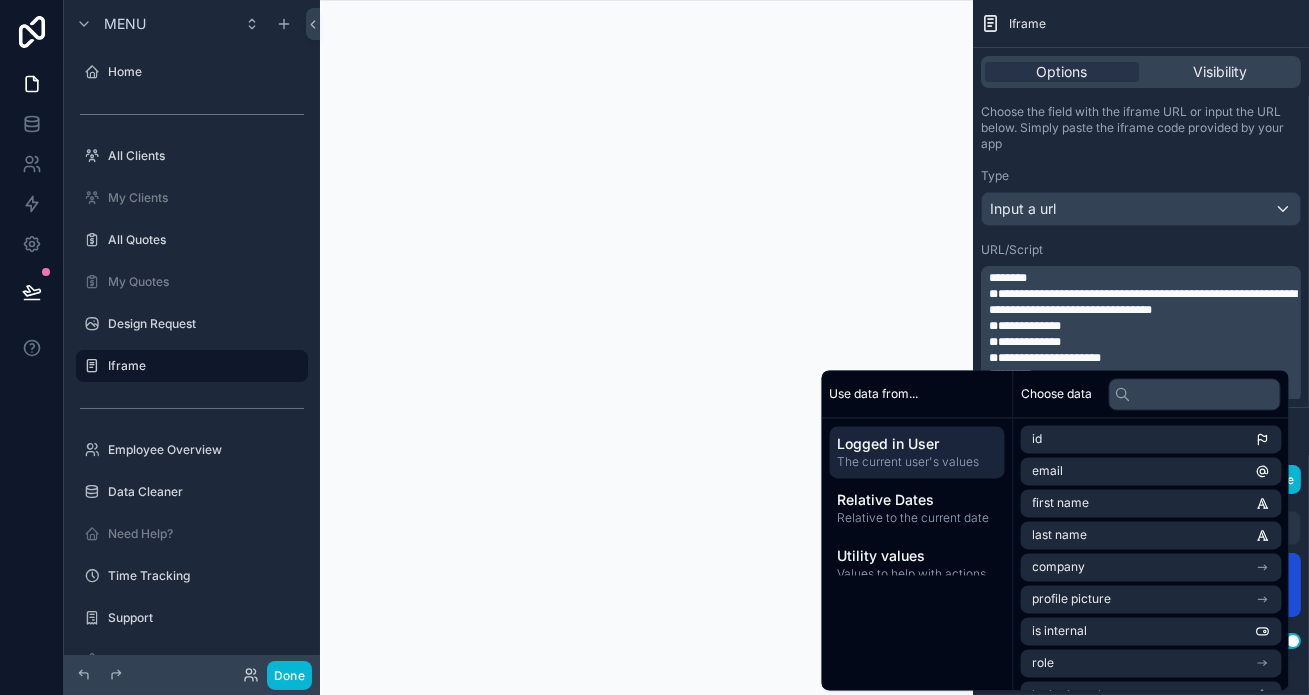 scroll, scrollTop: 0, scrollLeft: 0, axis: both 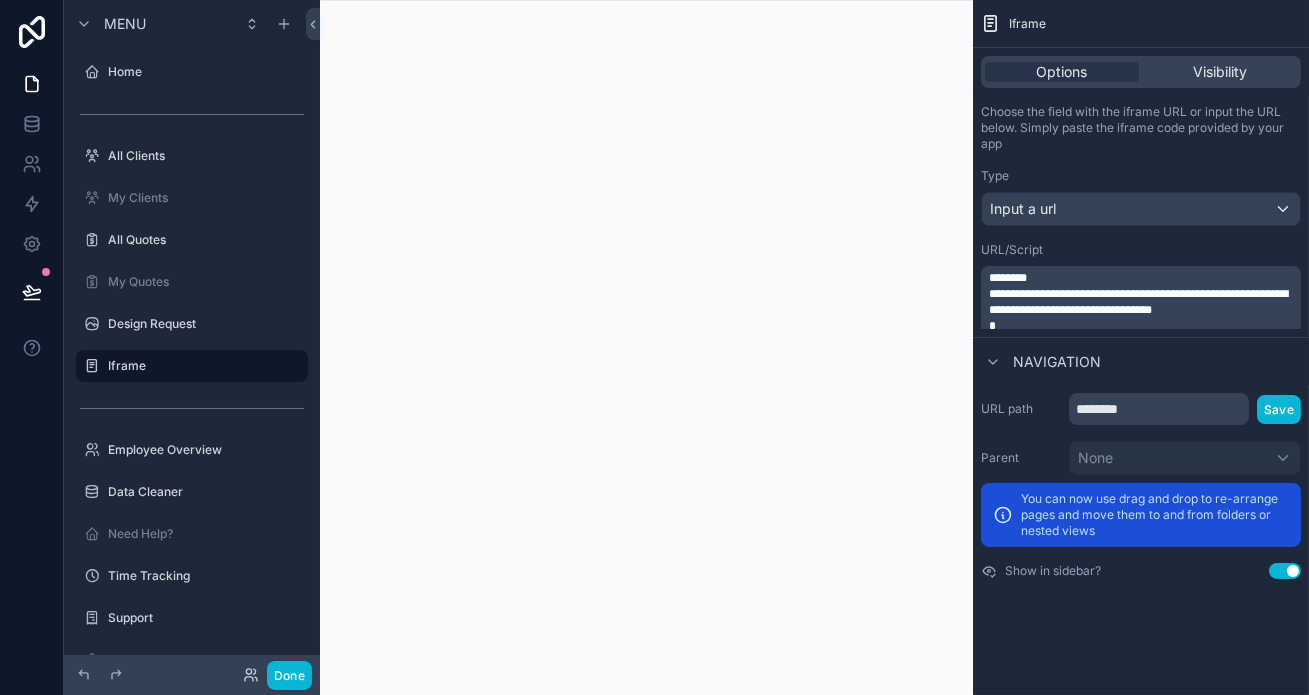 click on "**********" at bounding box center [1138, 302] 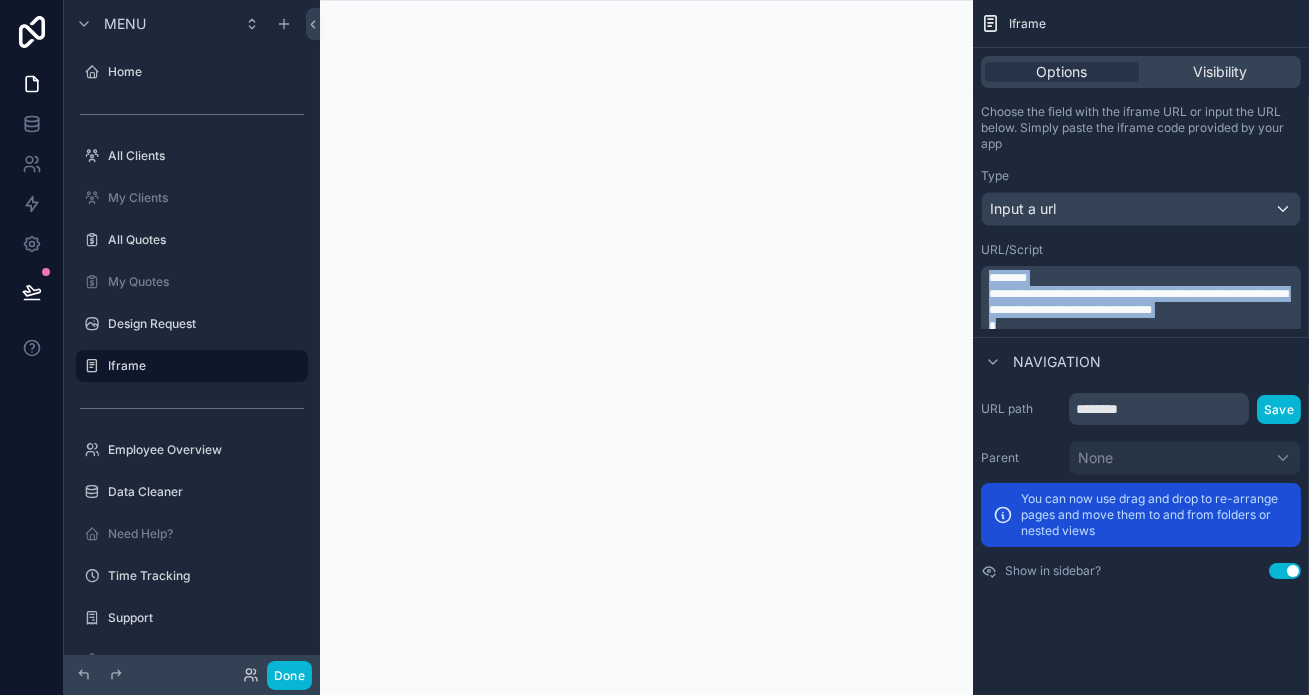 drag, startPoint x: 1034, startPoint y: 270, endPoint x: 1018, endPoint y: 236, distance: 37.576588 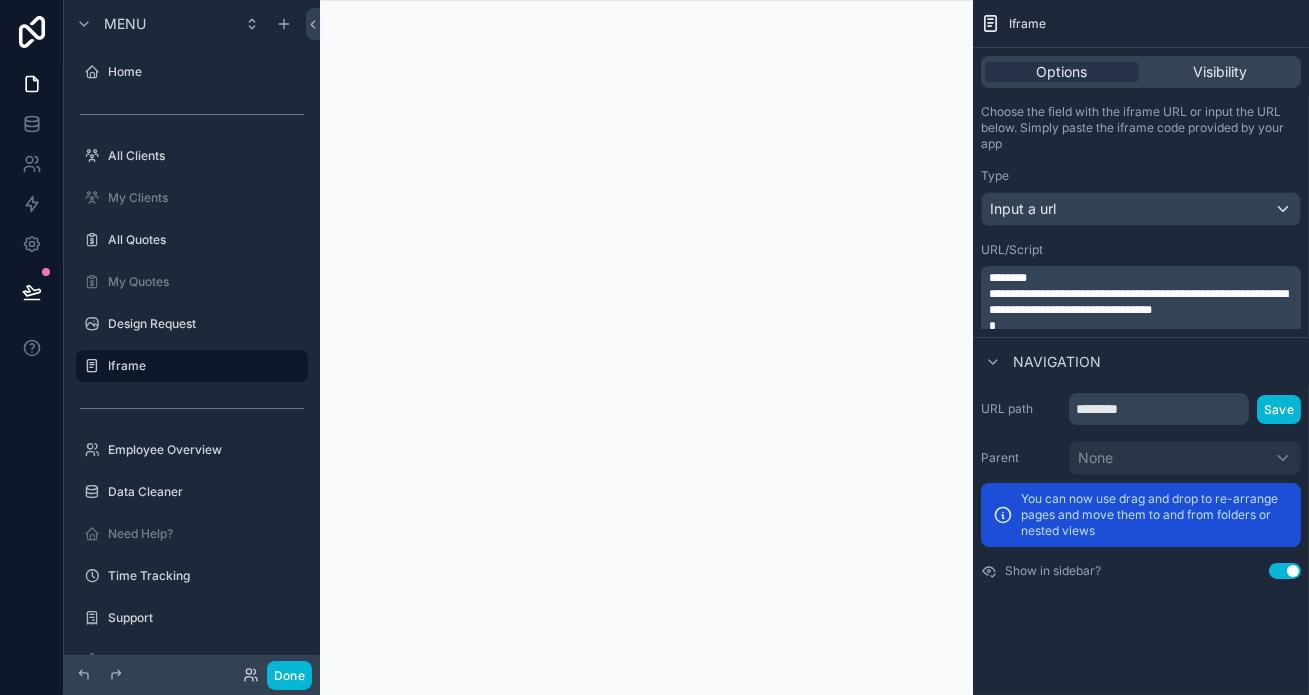 click on "[REDACTED] [REDACTED] [REDACTED] [REDACTED]" at bounding box center (1141, 302) 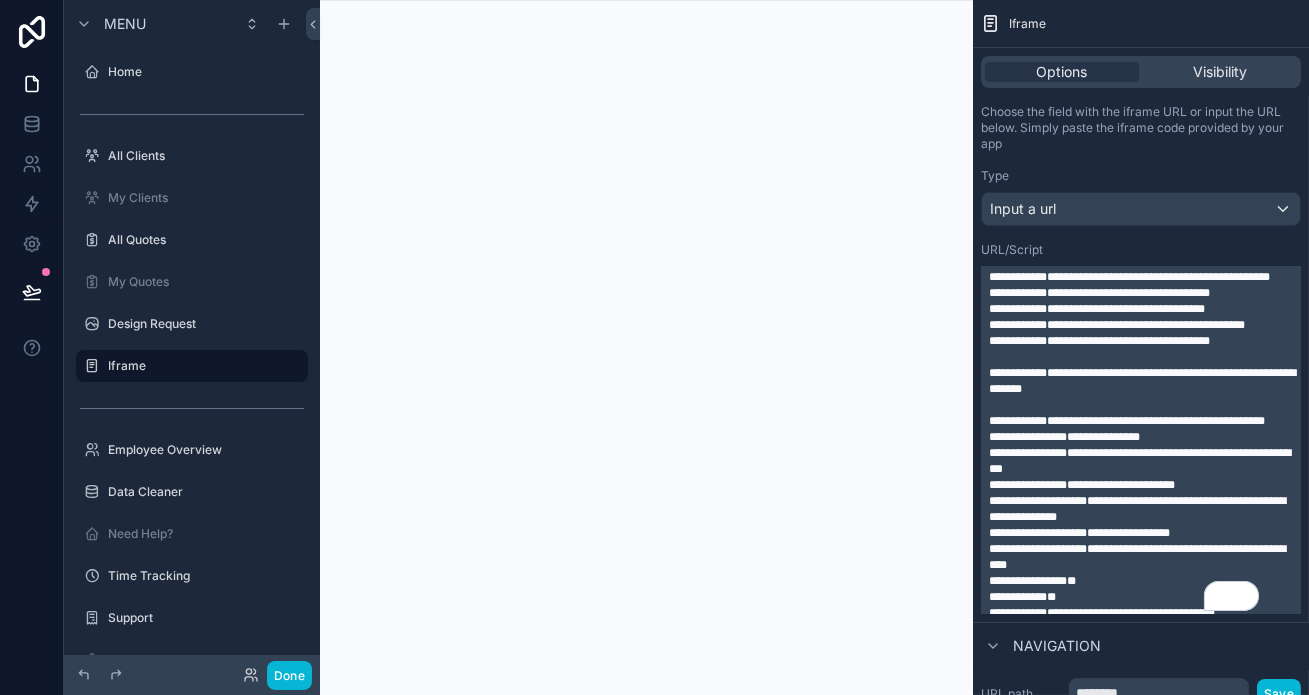 scroll, scrollTop: 2850, scrollLeft: 0, axis: vertical 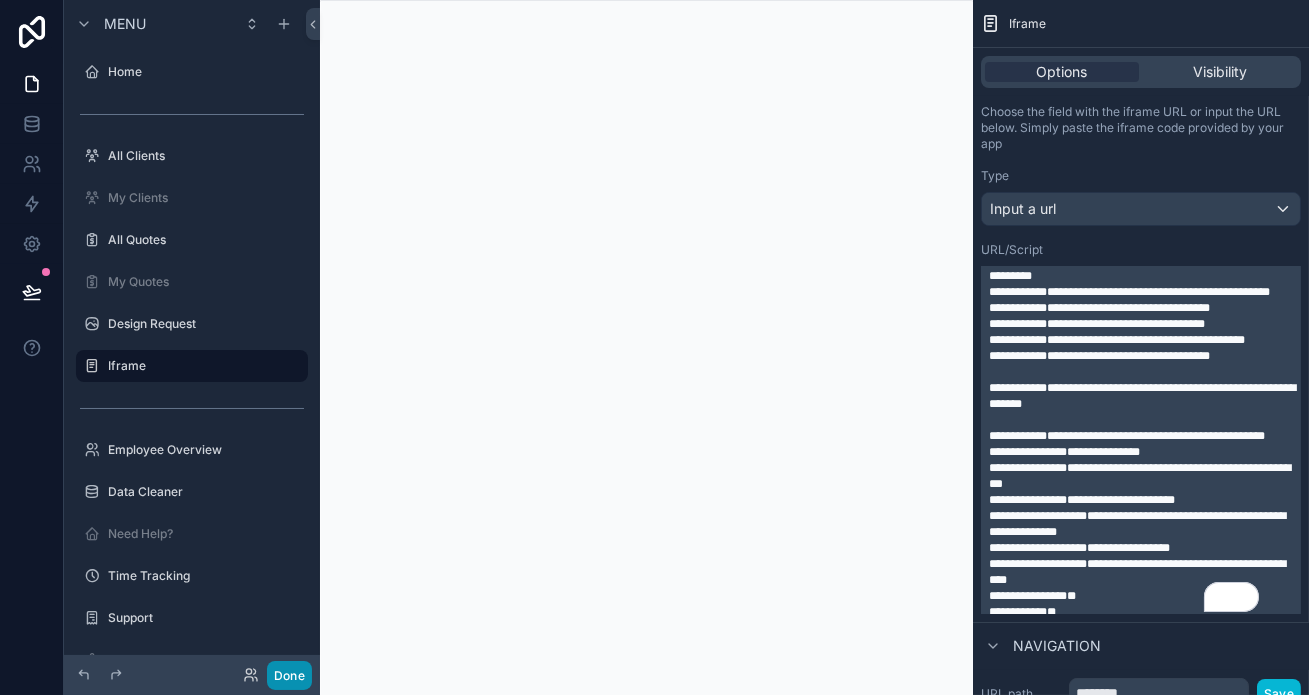 click on "Done" at bounding box center (289, 675) 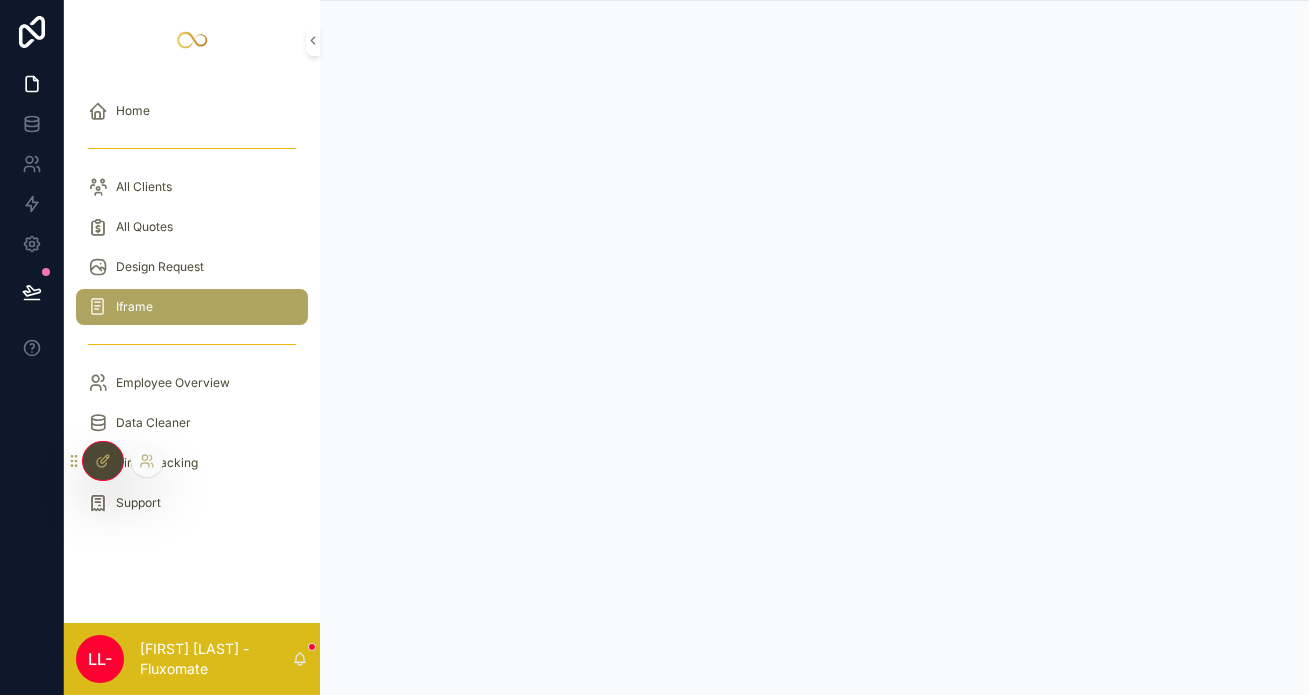 click 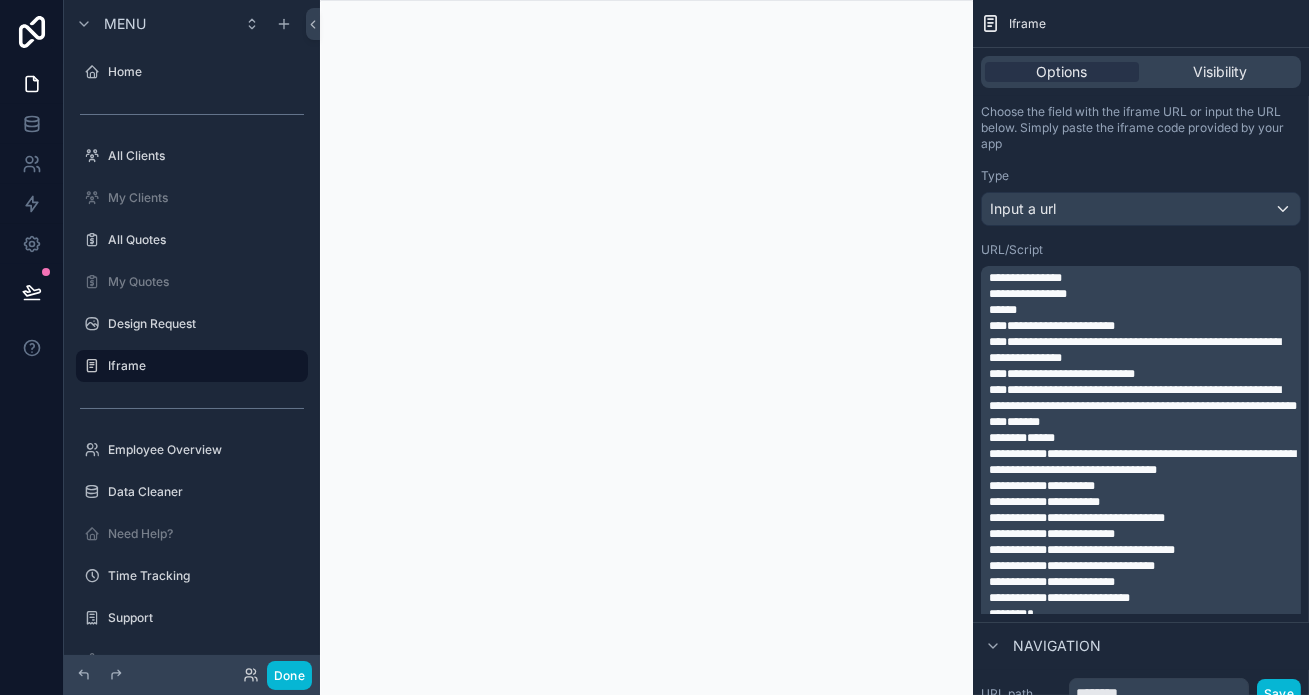 click at bounding box center [646, 347] 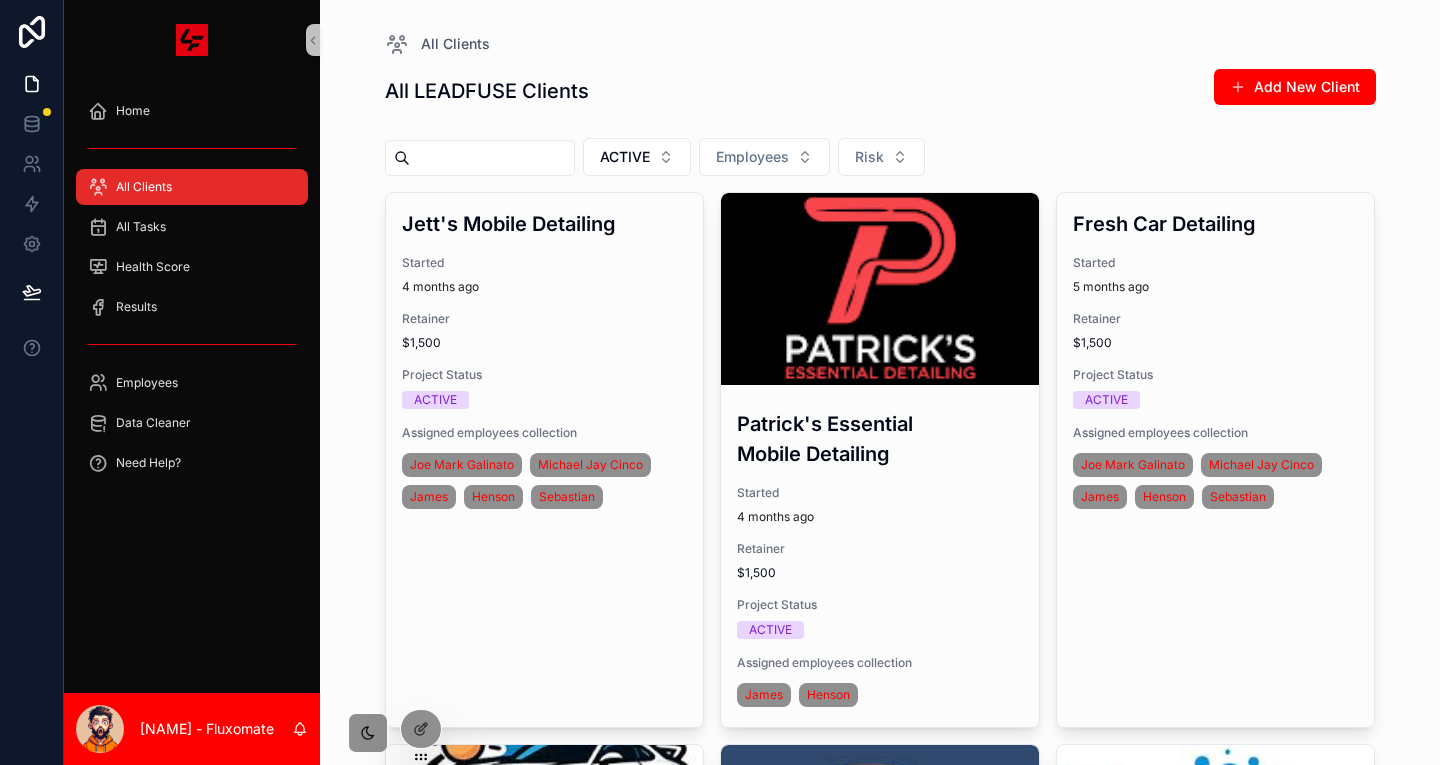 scroll, scrollTop: 0, scrollLeft: 0, axis: both 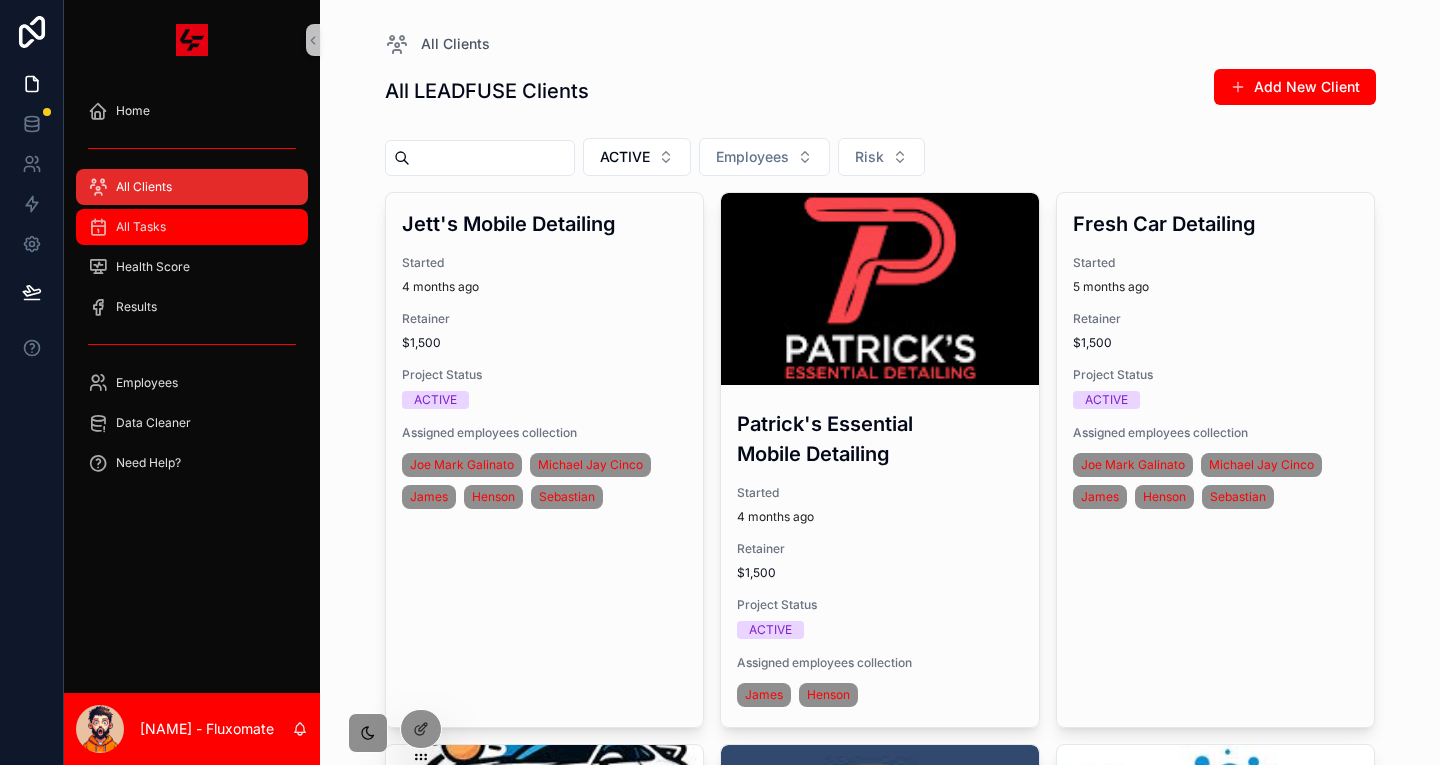 click on "All Tasks" at bounding box center [192, 227] 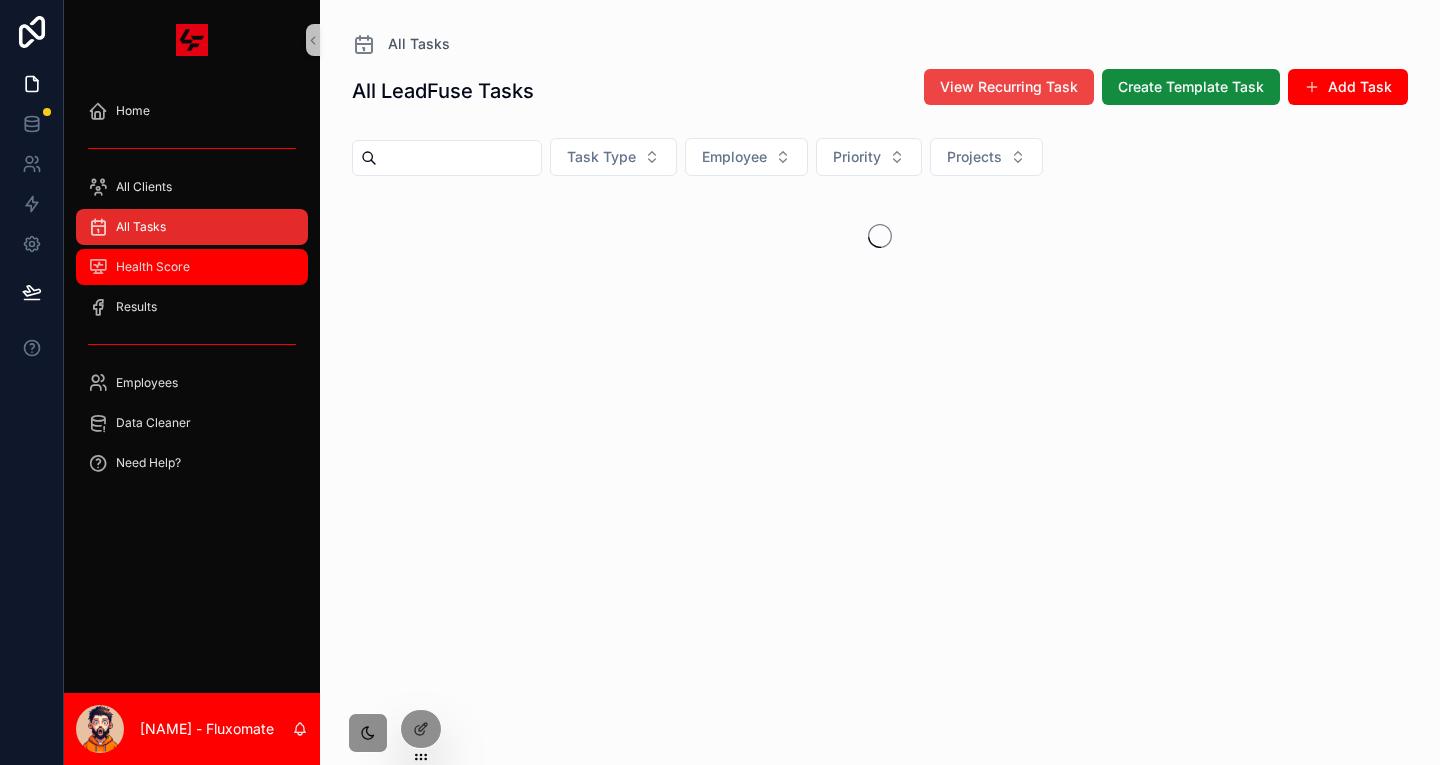 click on "Health Score" at bounding box center [192, 267] 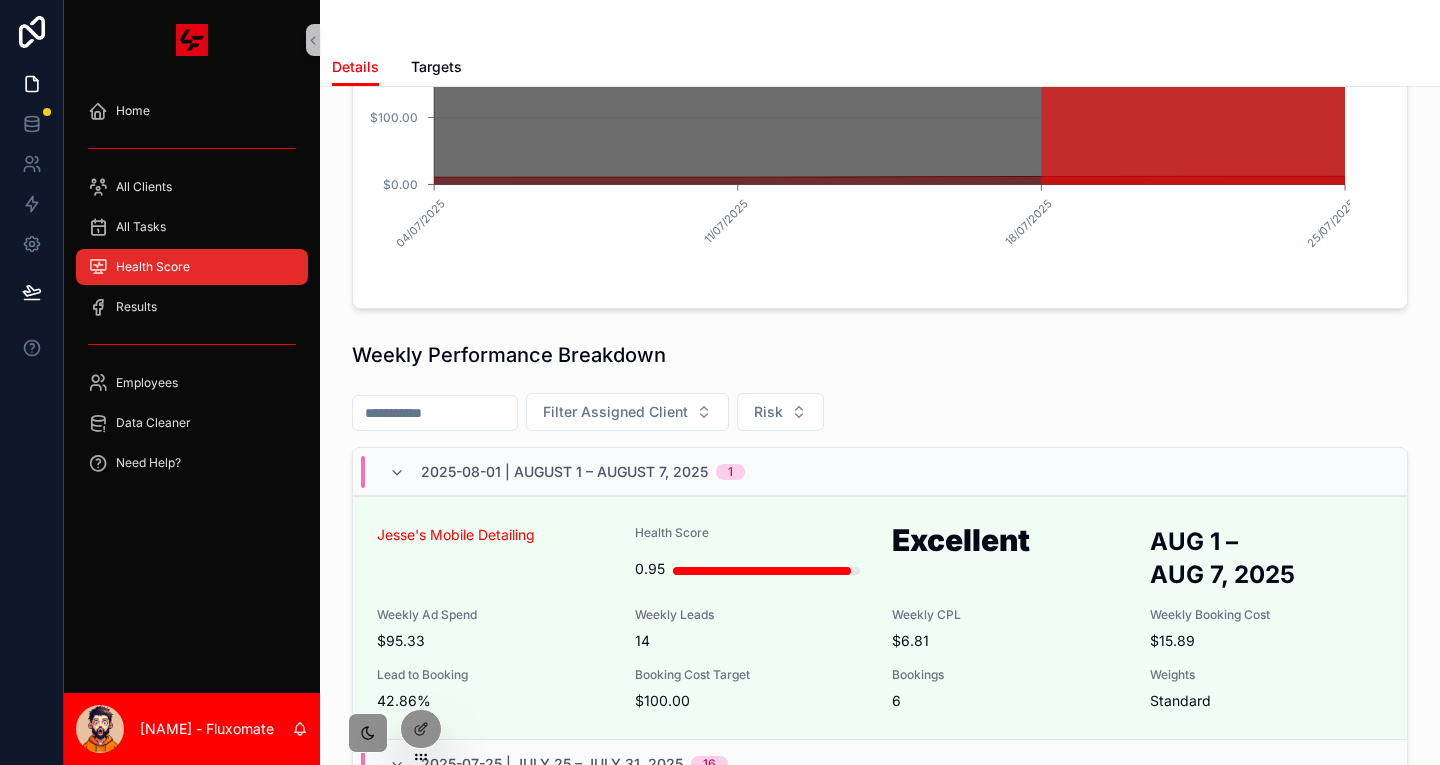 scroll, scrollTop: 600, scrollLeft: 0, axis: vertical 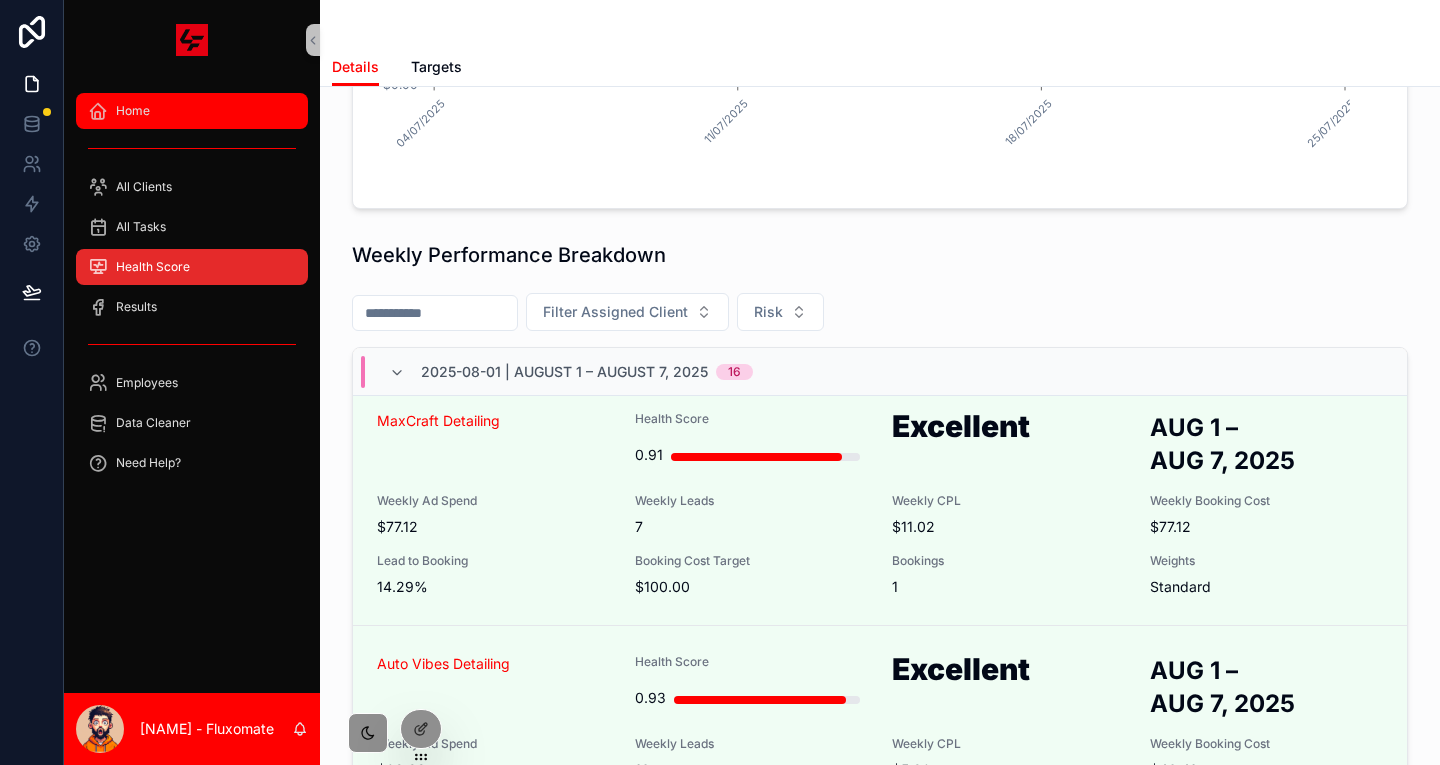 click on "Home" at bounding box center [192, 111] 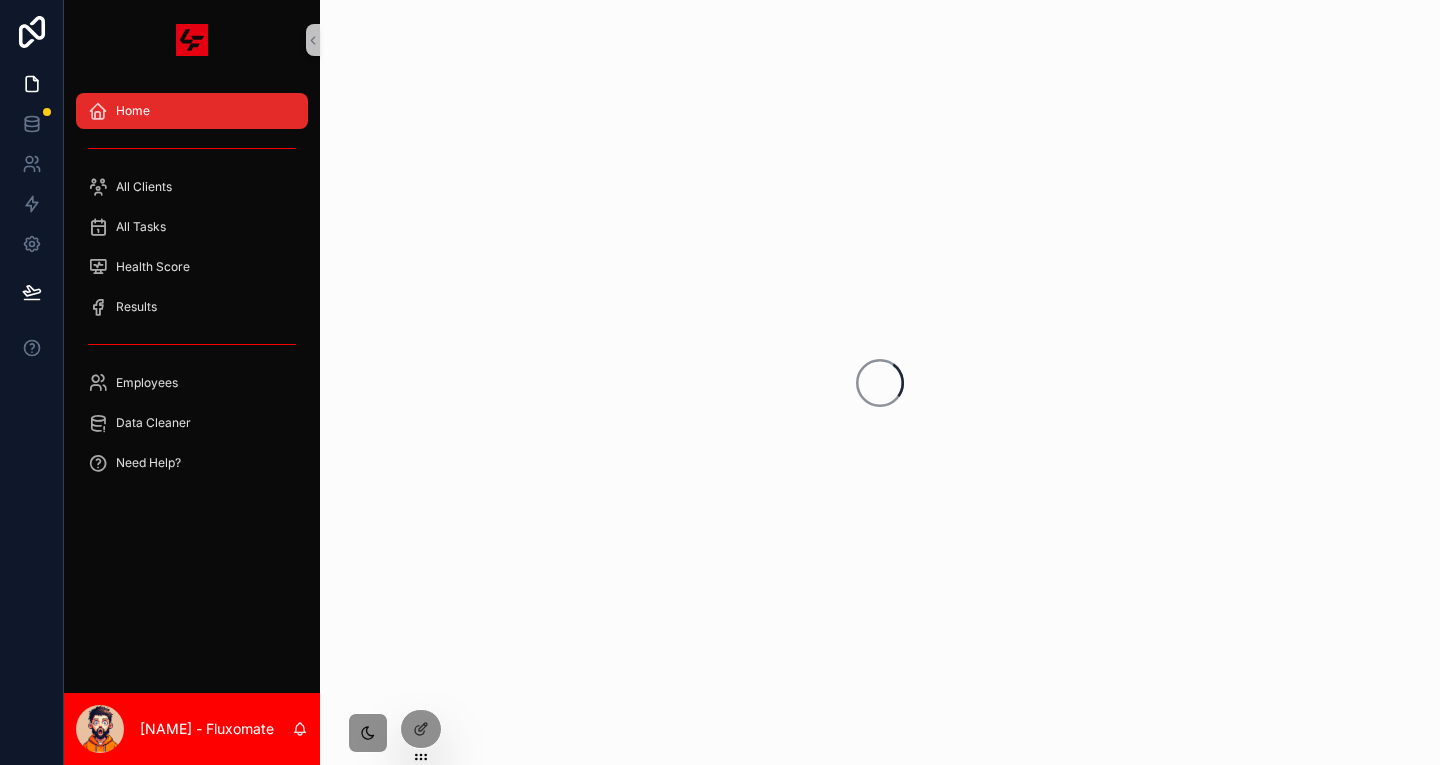scroll, scrollTop: 0, scrollLeft: 0, axis: both 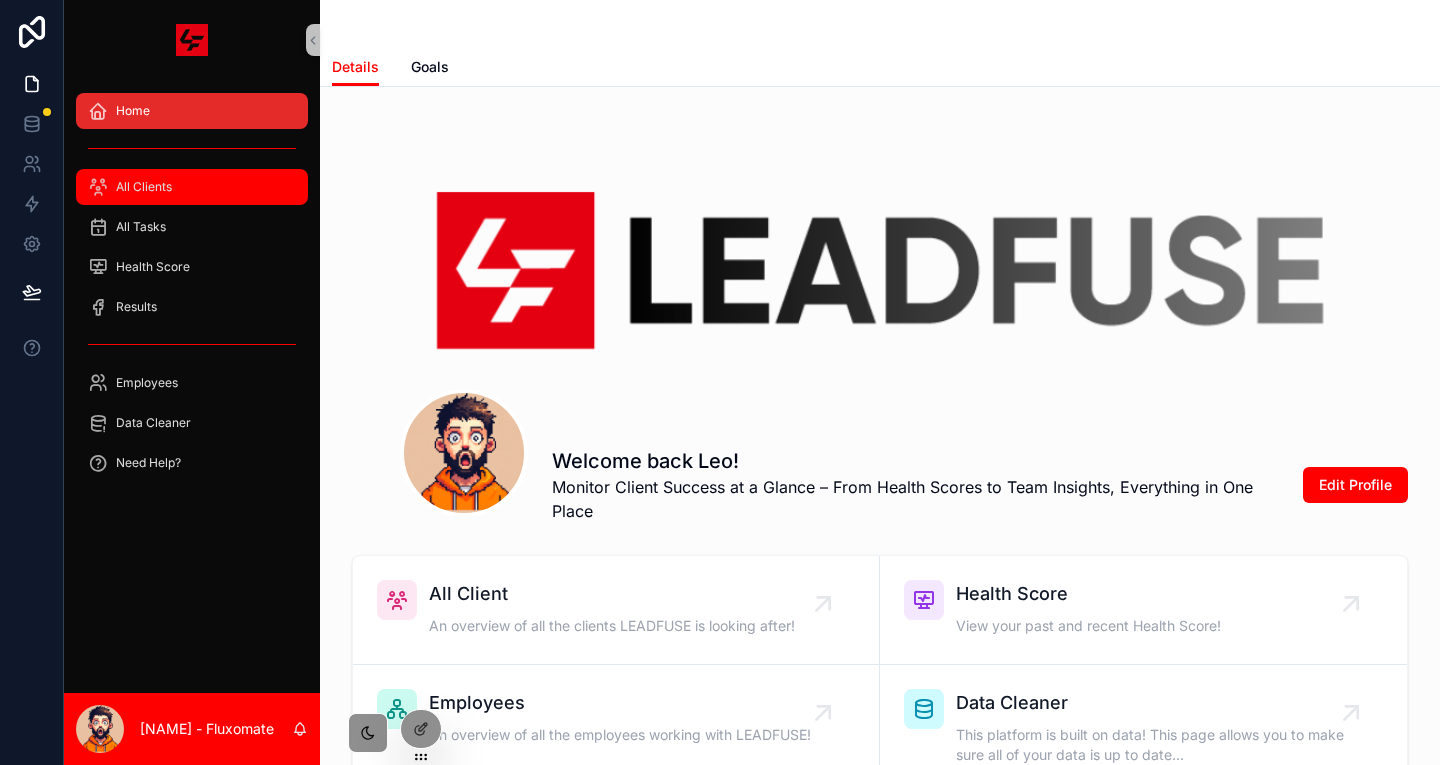 click on "All Clients" at bounding box center (192, 187) 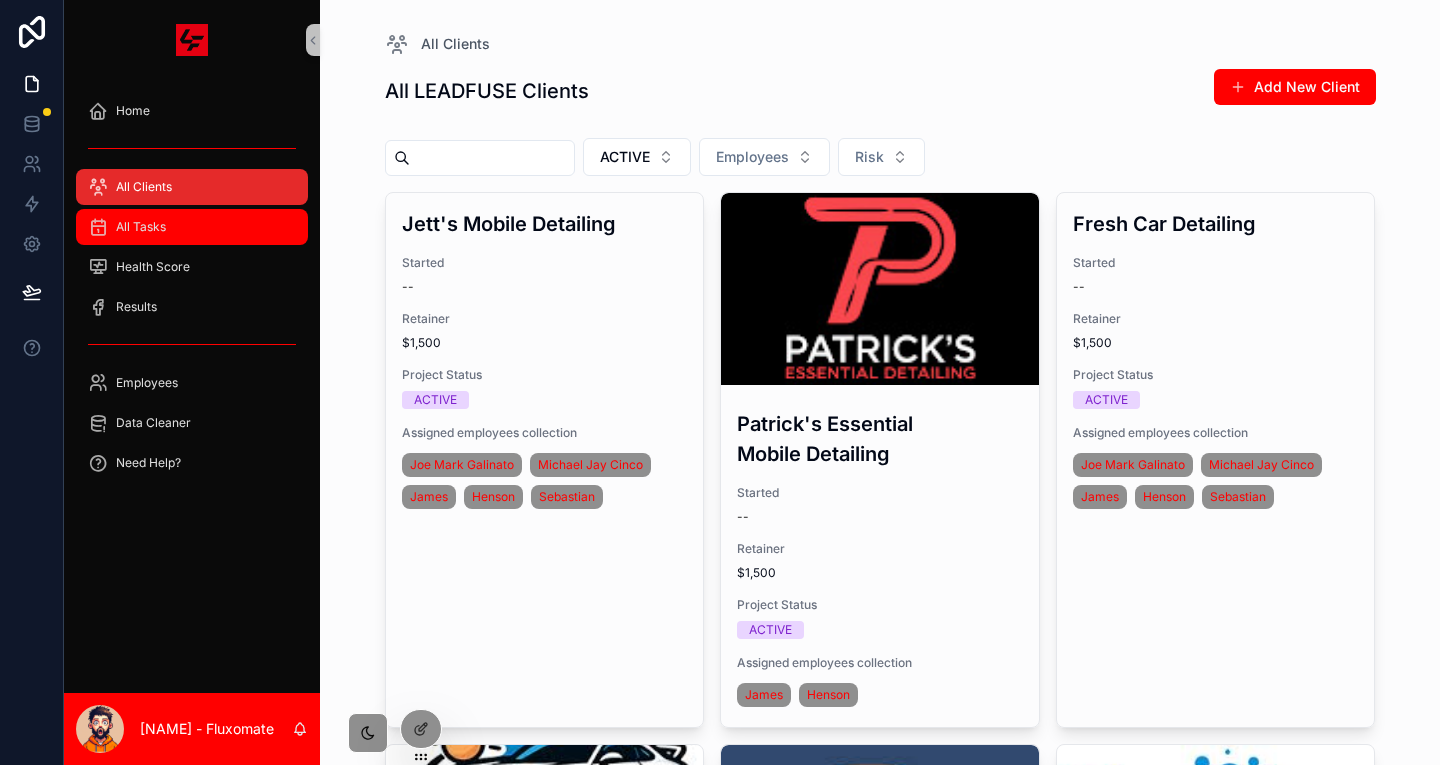 click on "All Tasks" at bounding box center (192, 227) 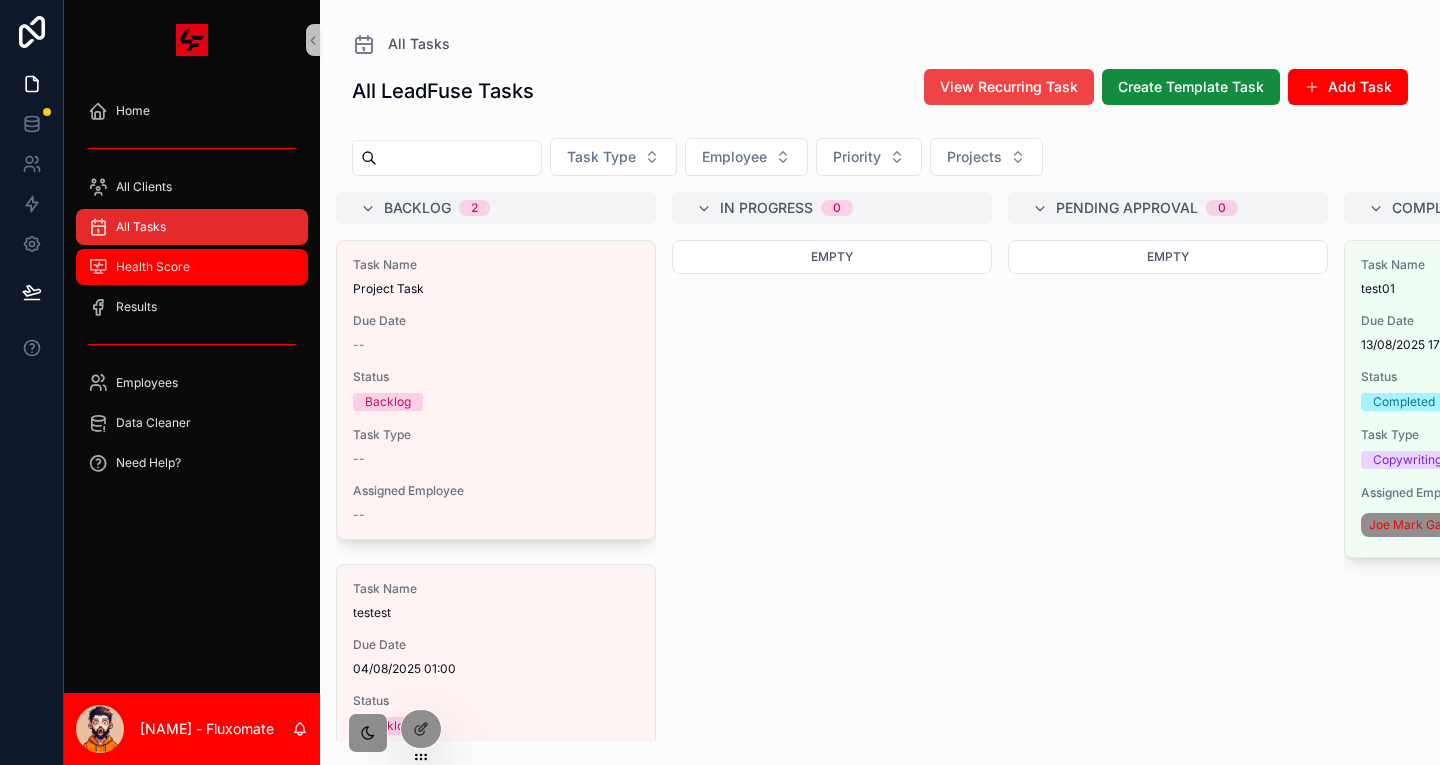 click on "Health Score" at bounding box center [192, 267] 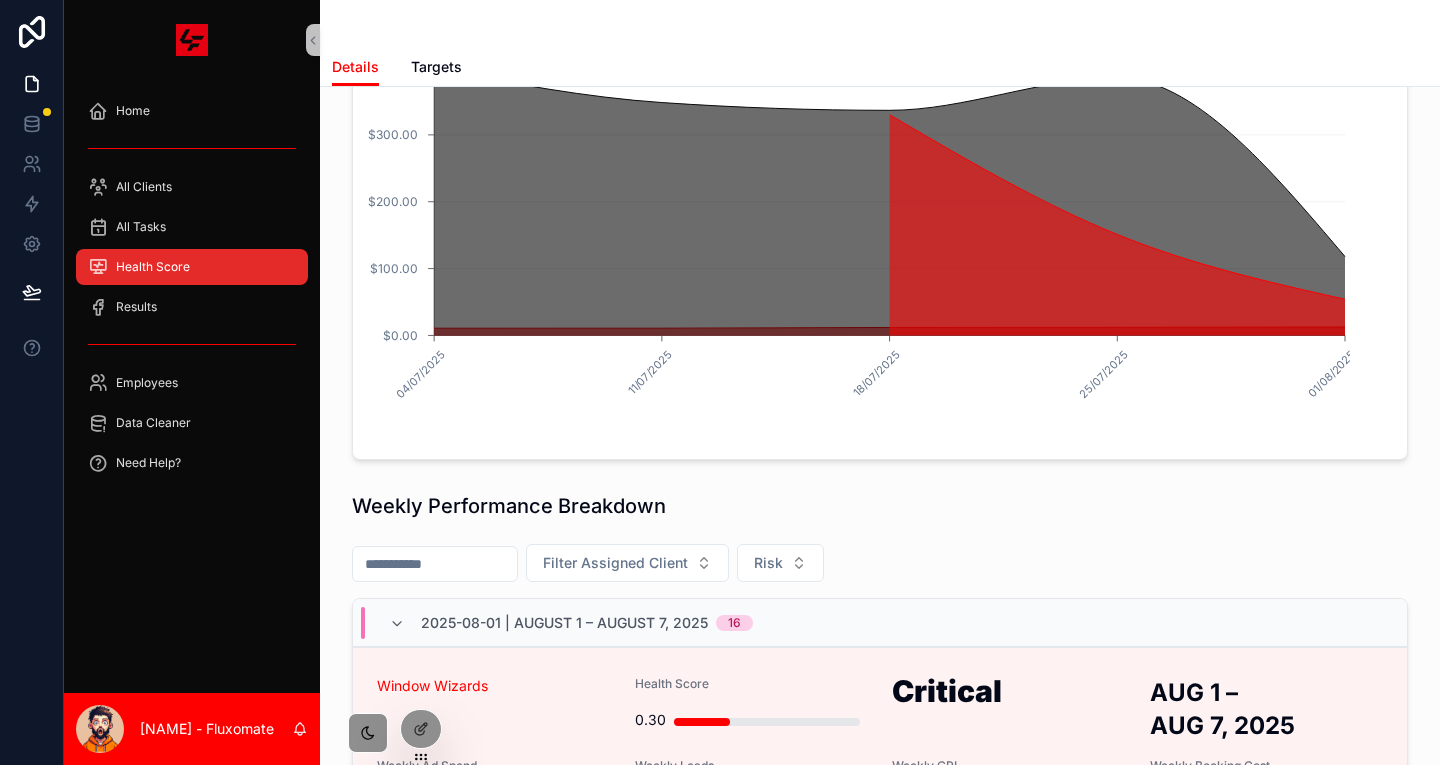 scroll, scrollTop: 600, scrollLeft: 0, axis: vertical 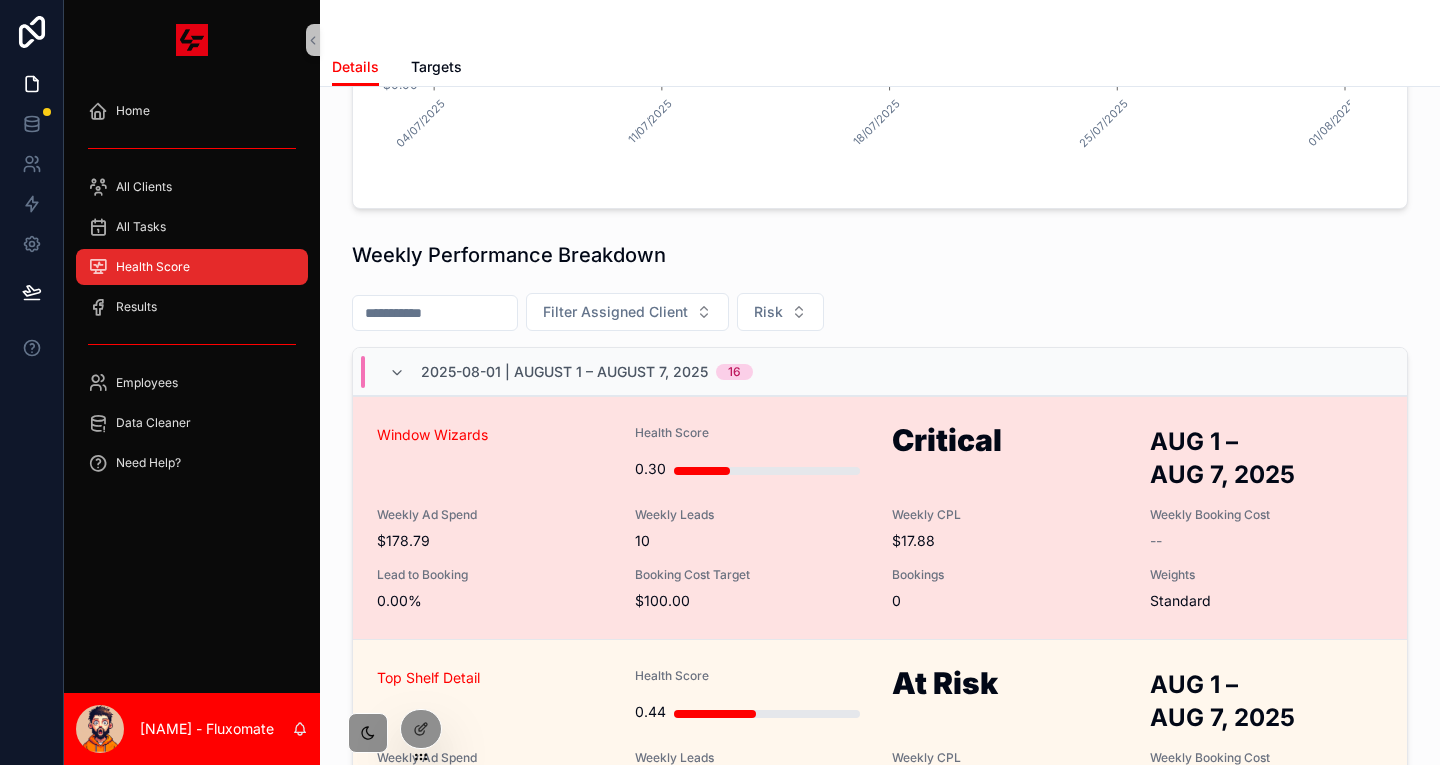 click on "Lead to Booking 0.00%" at bounding box center [494, 589] 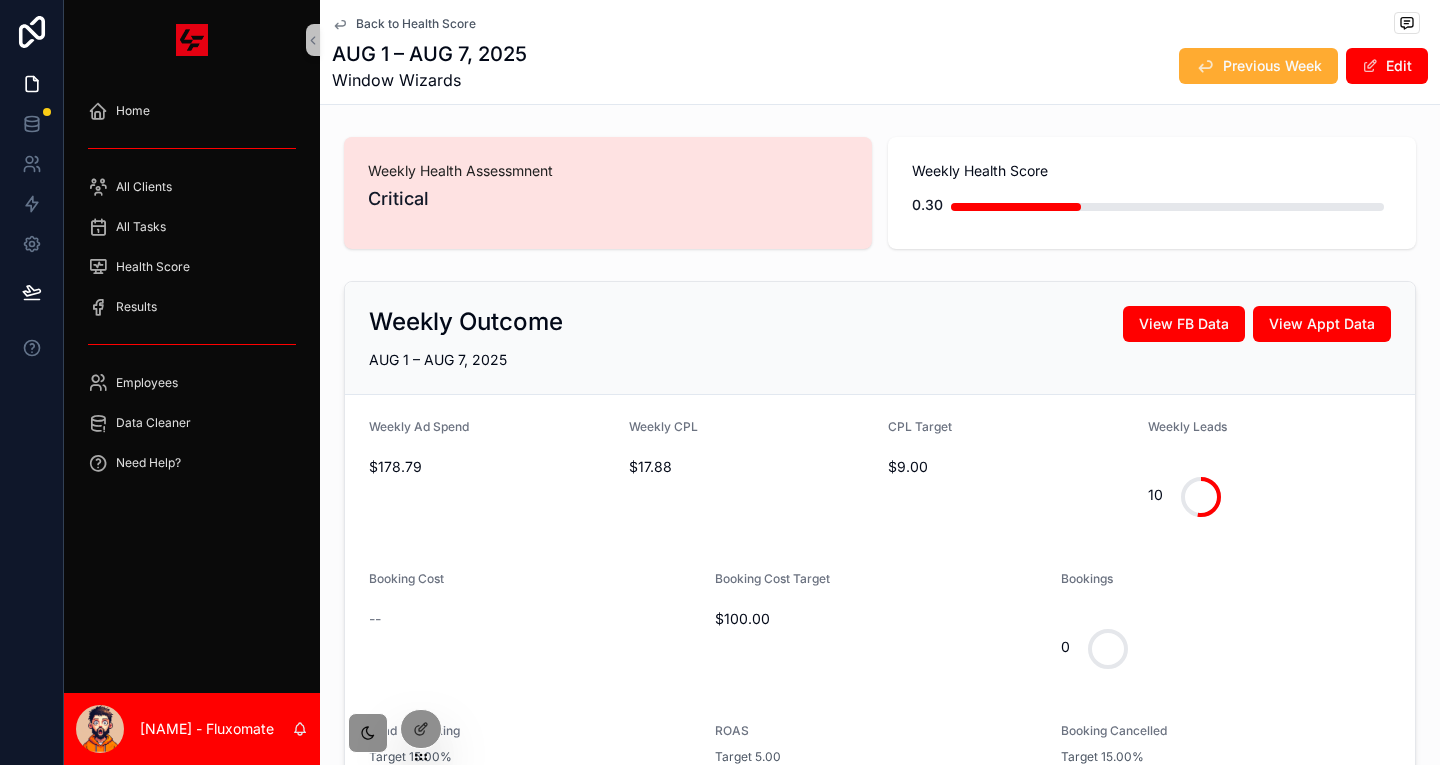 scroll, scrollTop: 100, scrollLeft: 0, axis: vertical 